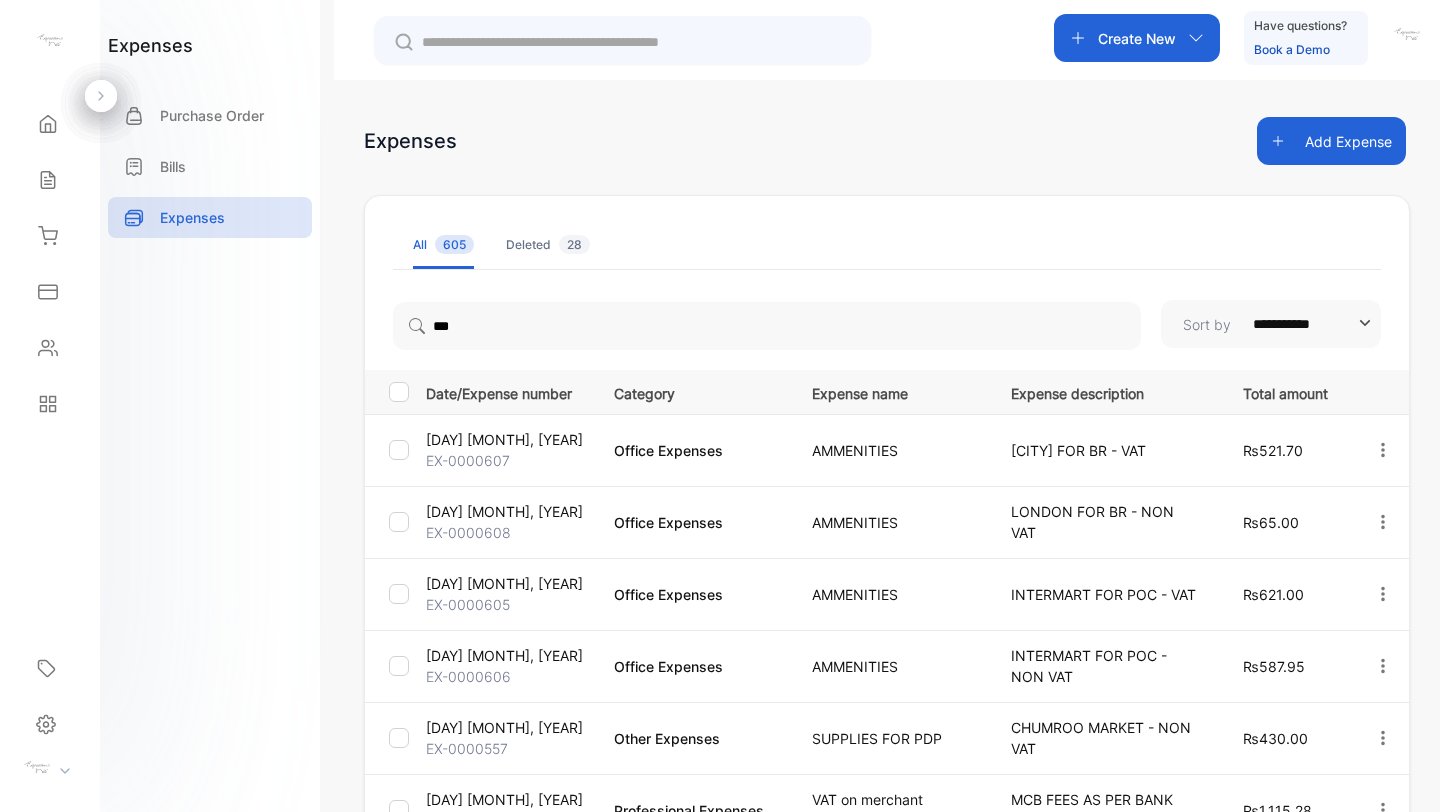 scroll, scrollTop: 0, scrollLeft: 0, axis: both 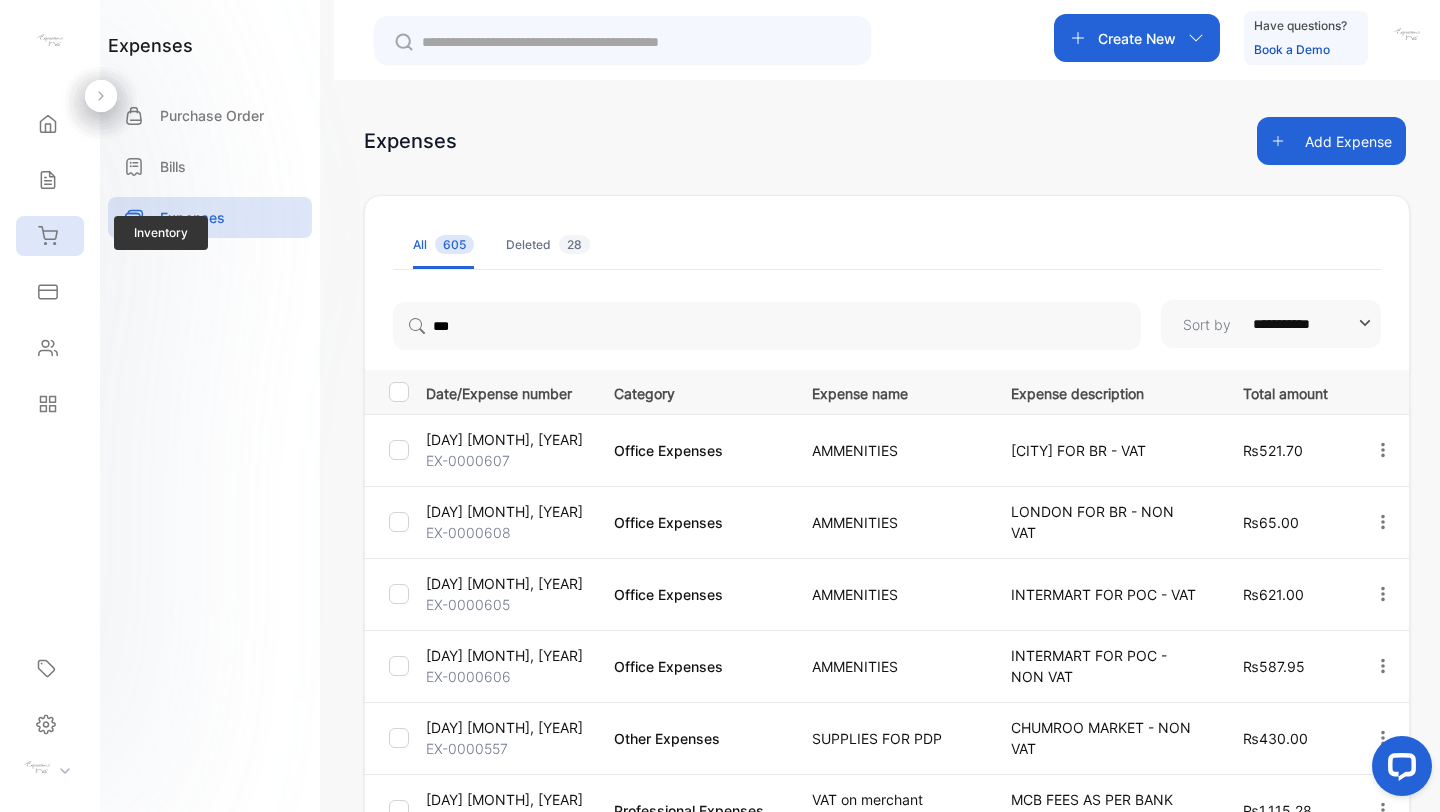 click 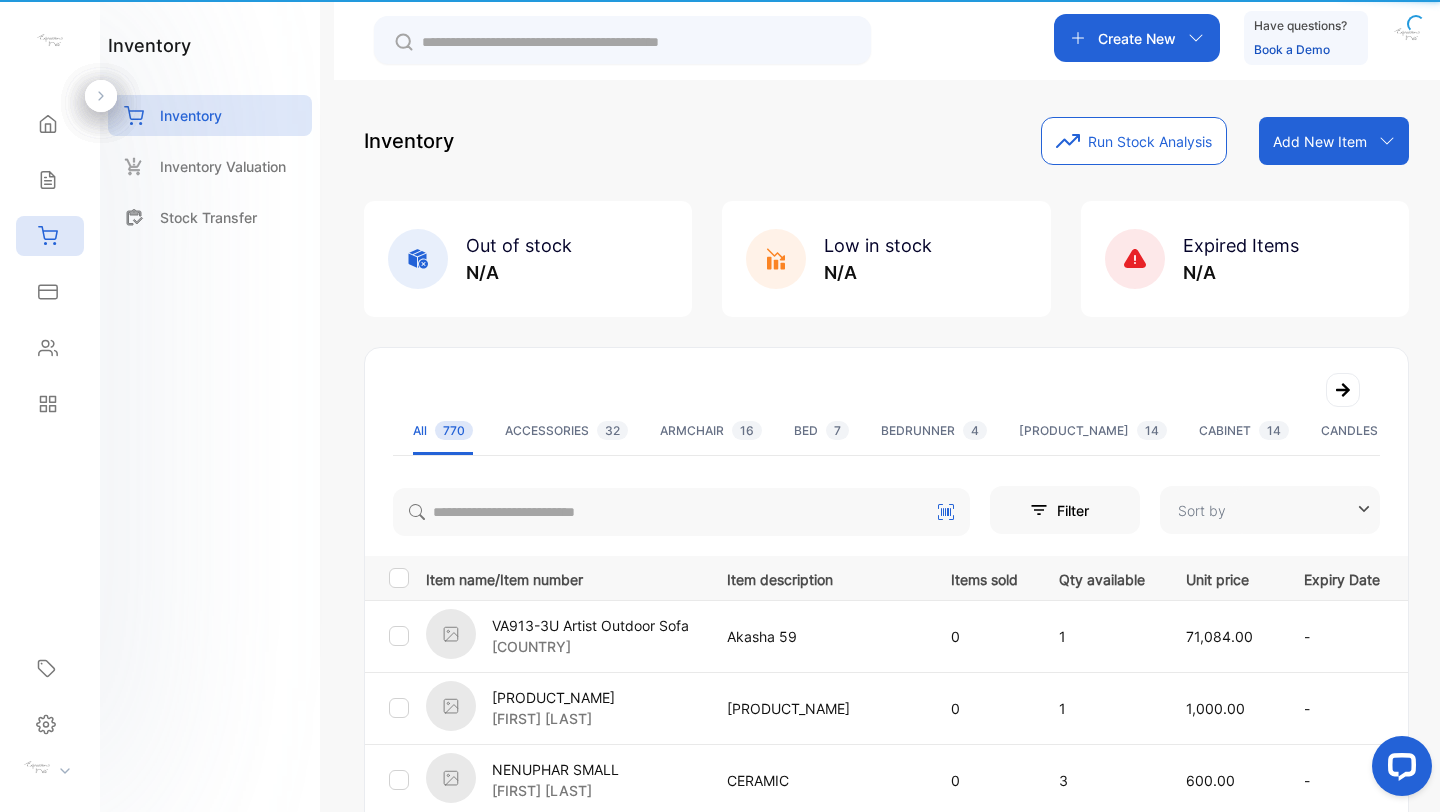 type on "**********" 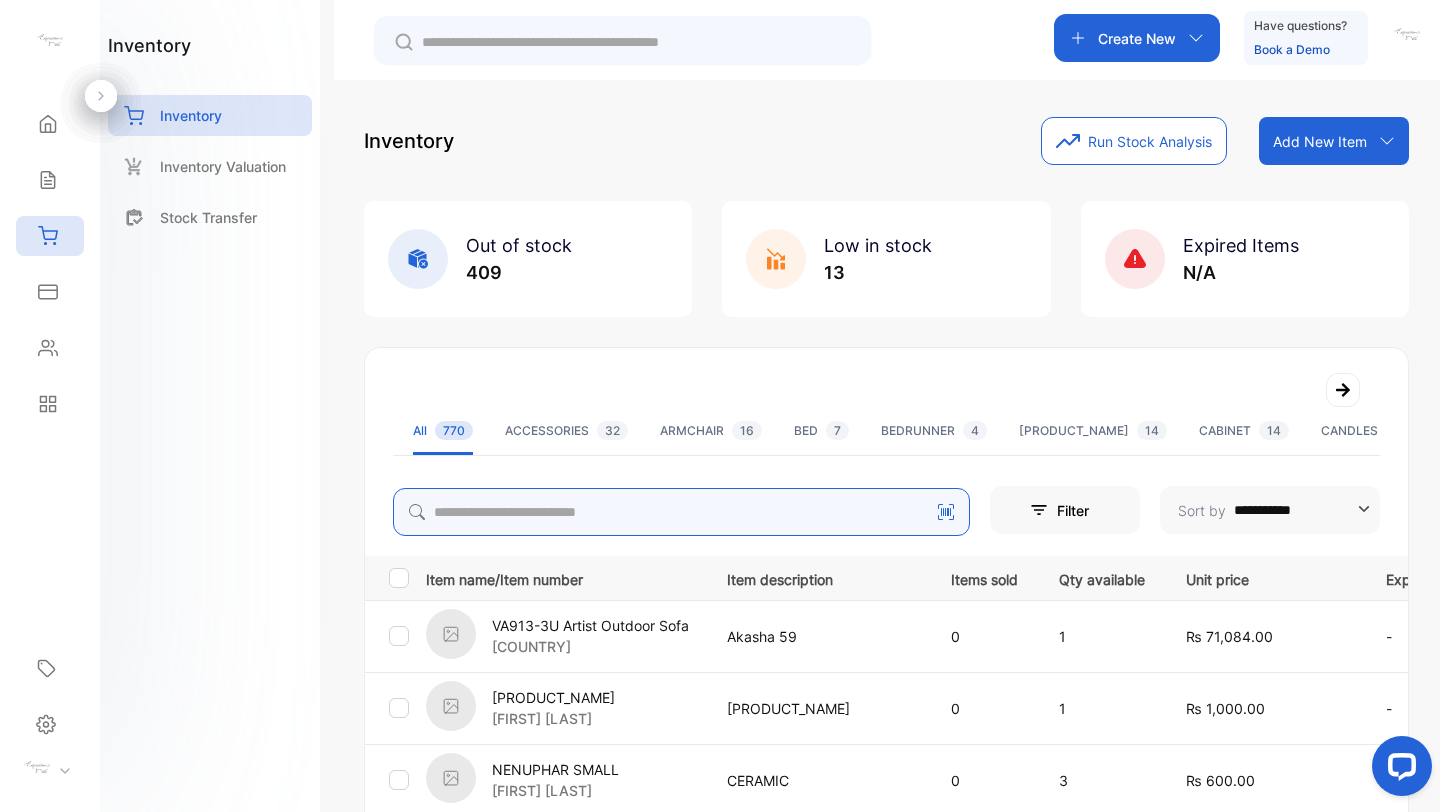 click at bounding box center [681, 512] 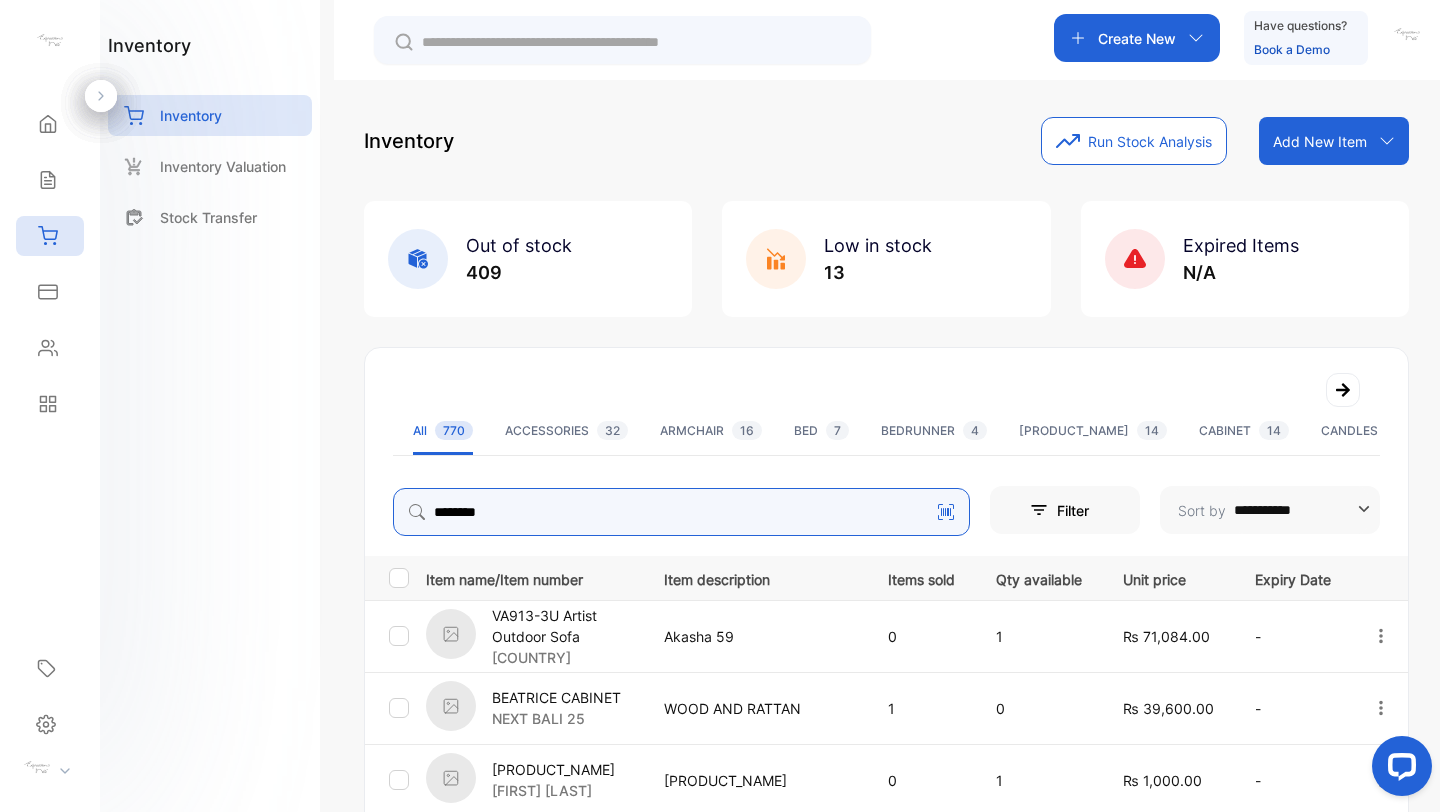 type on "********" 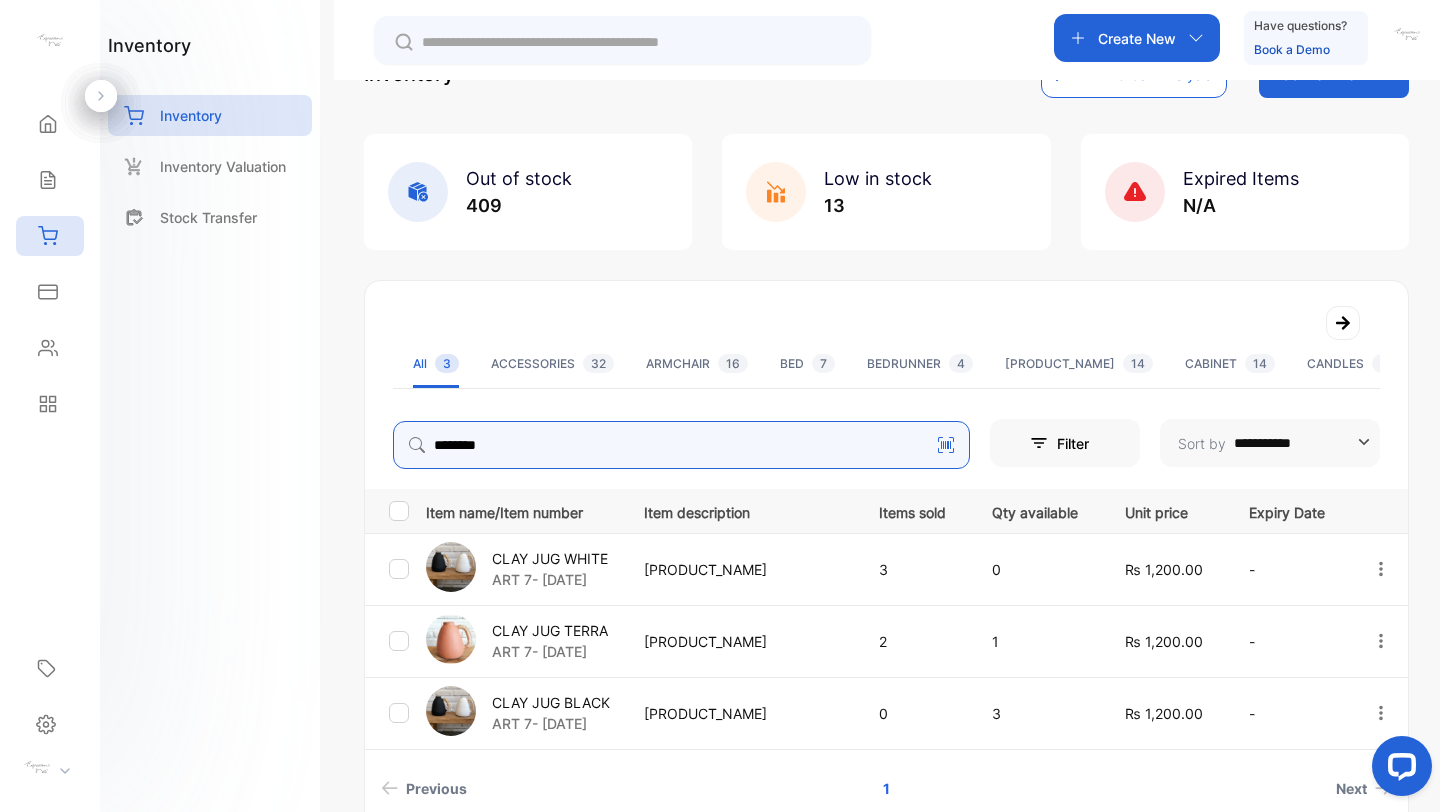 scroll, scrollTop: 108, scrollLeft: 0, axis: vertical 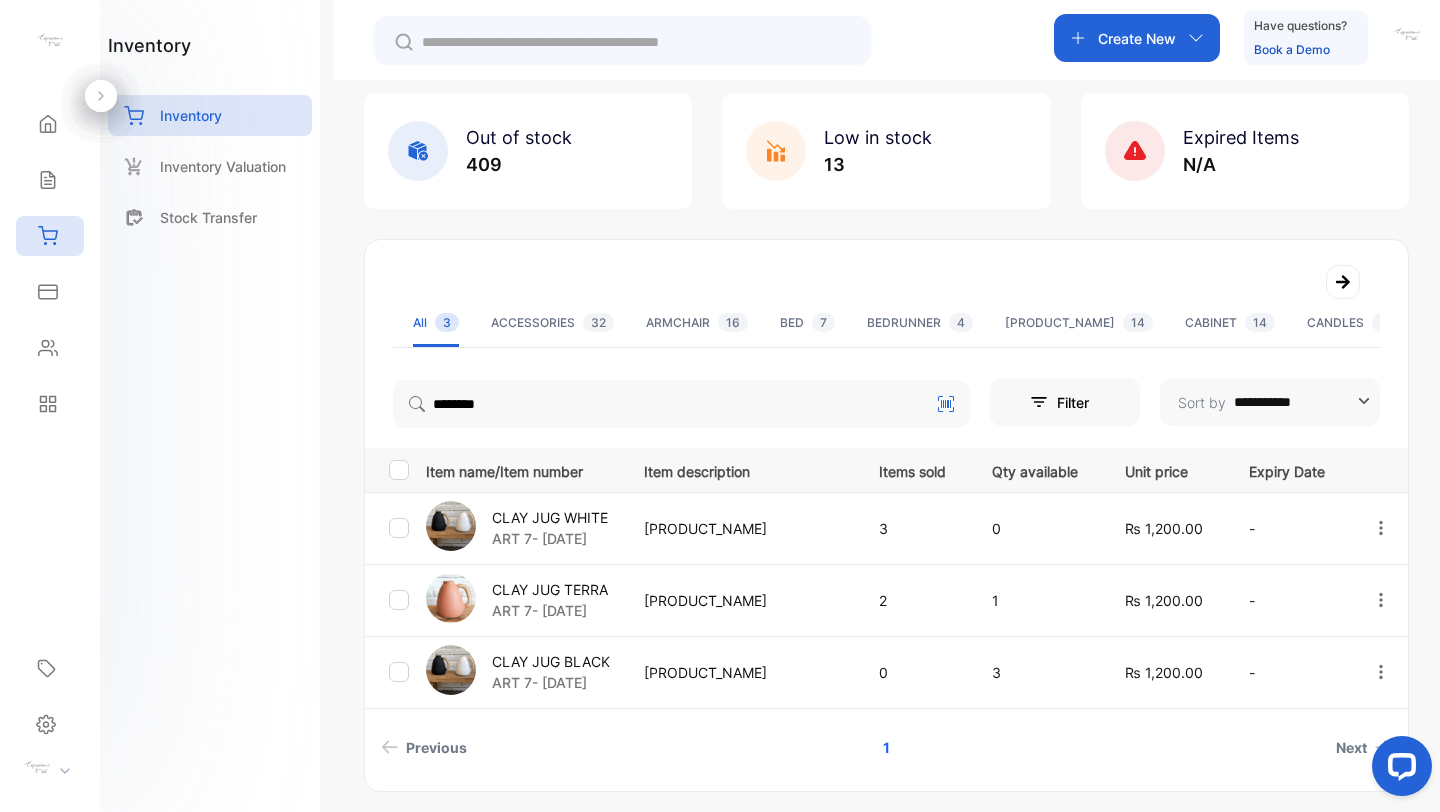 click on "CLAY JUG WHITE" at bounding box center (550, 517) 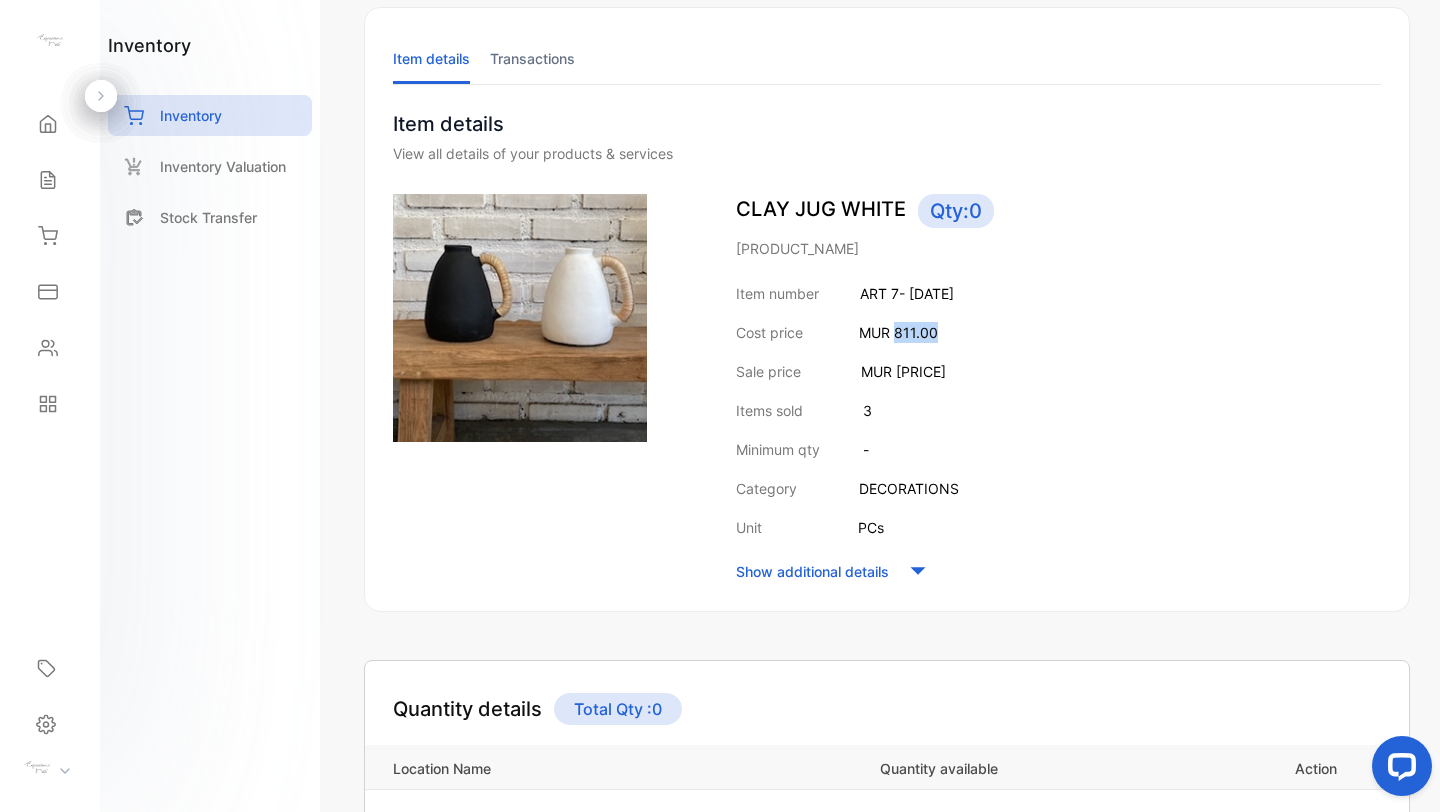 drag, startPoint x: 896, startPoint y: 333, endPoint x: 971, endPoint y: 322, distance: 75.802376 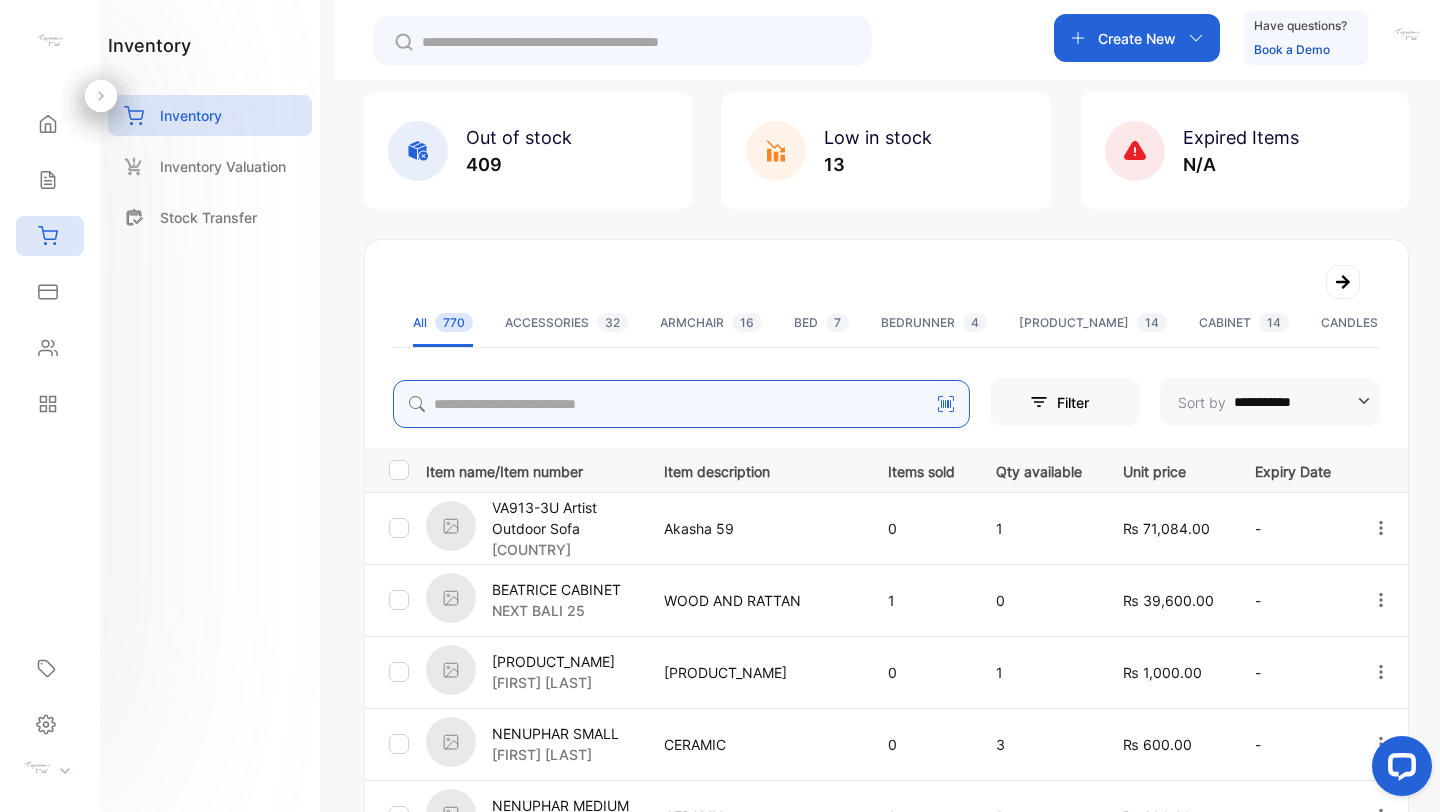 click at bounding box center [681, 404] 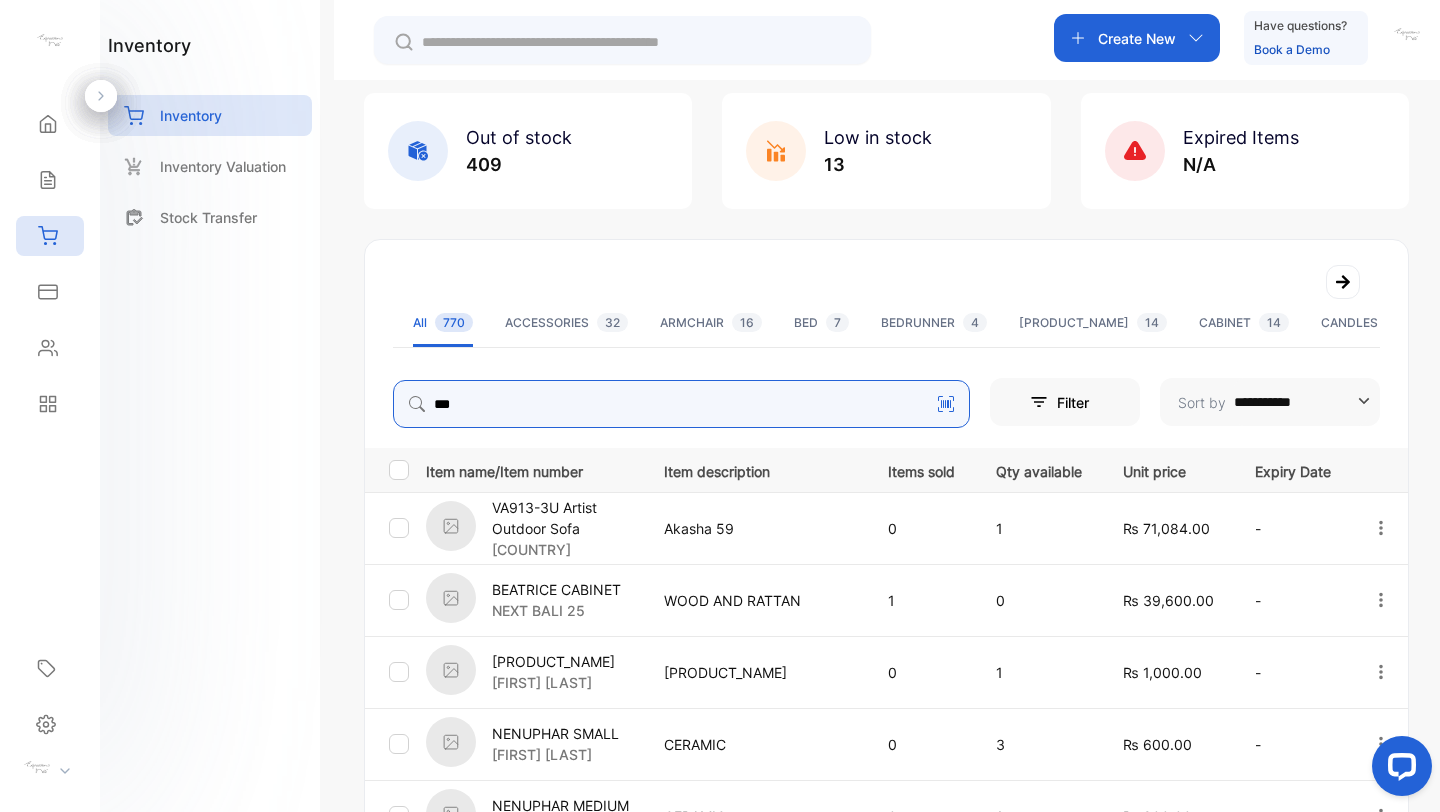 type on "***" 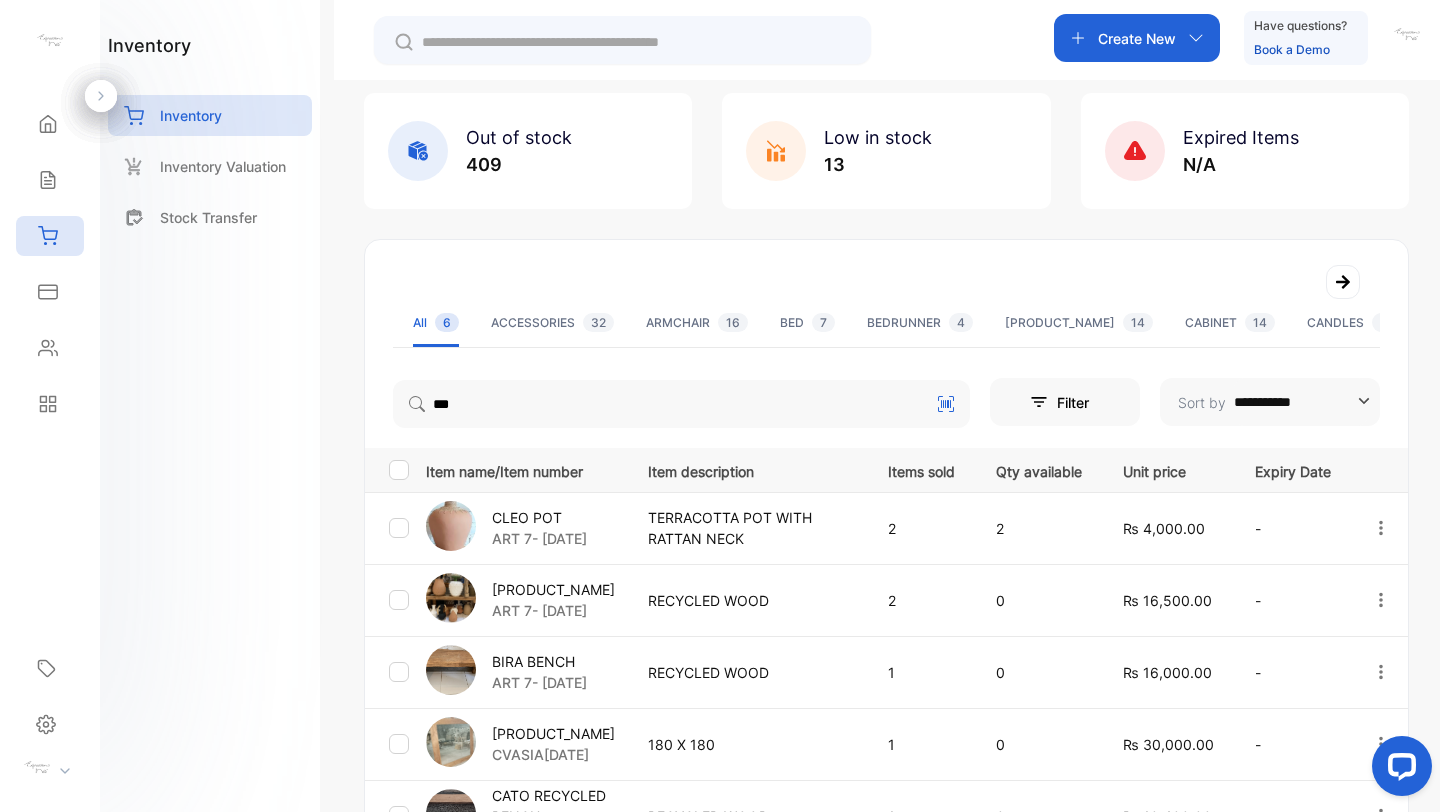 click on "ART 7- [DATE]" at bounding box center [539, 538] 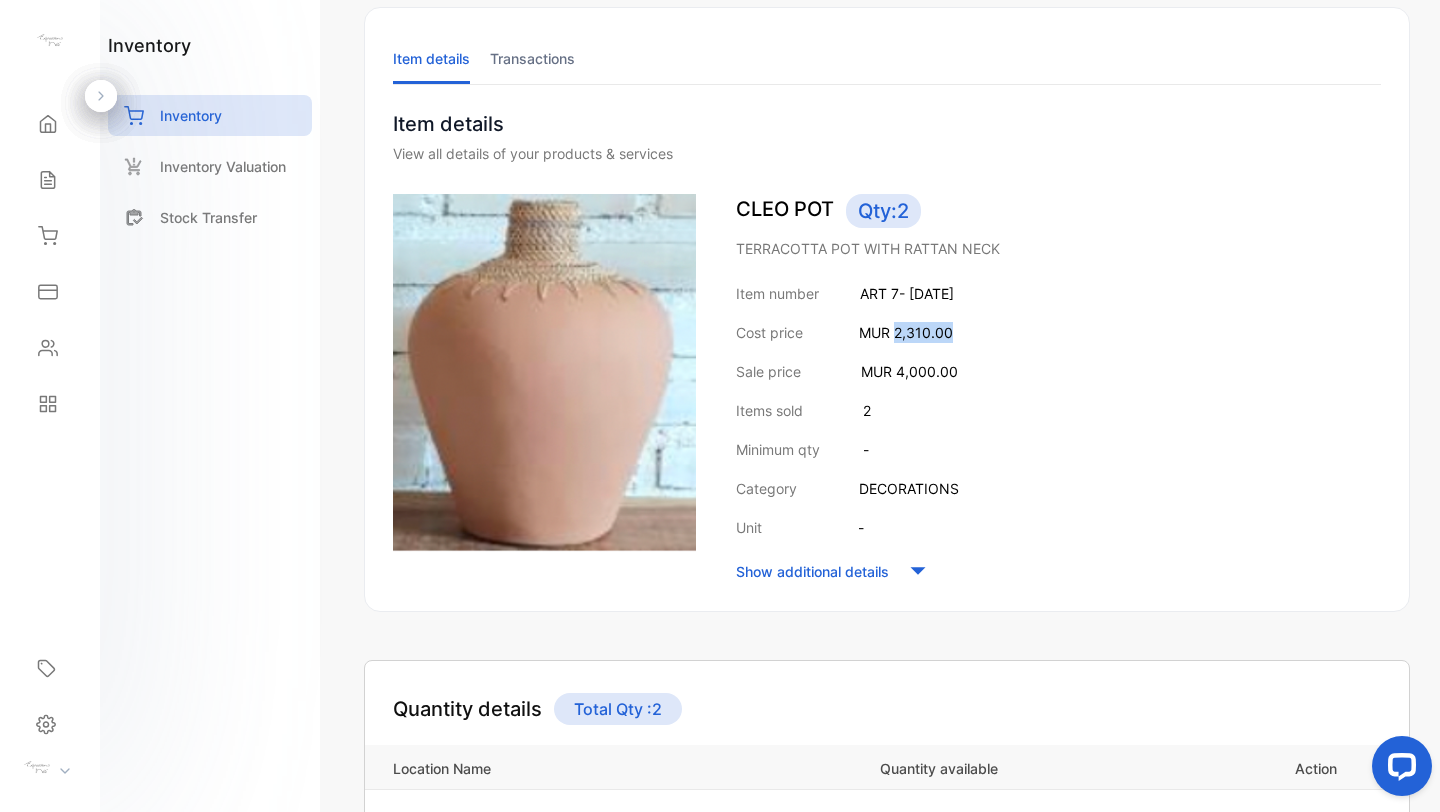 drag, startPoint x: 894, startPoint y: 328, endPoint x: 996, endPoint y: 281, distance: 112.30761 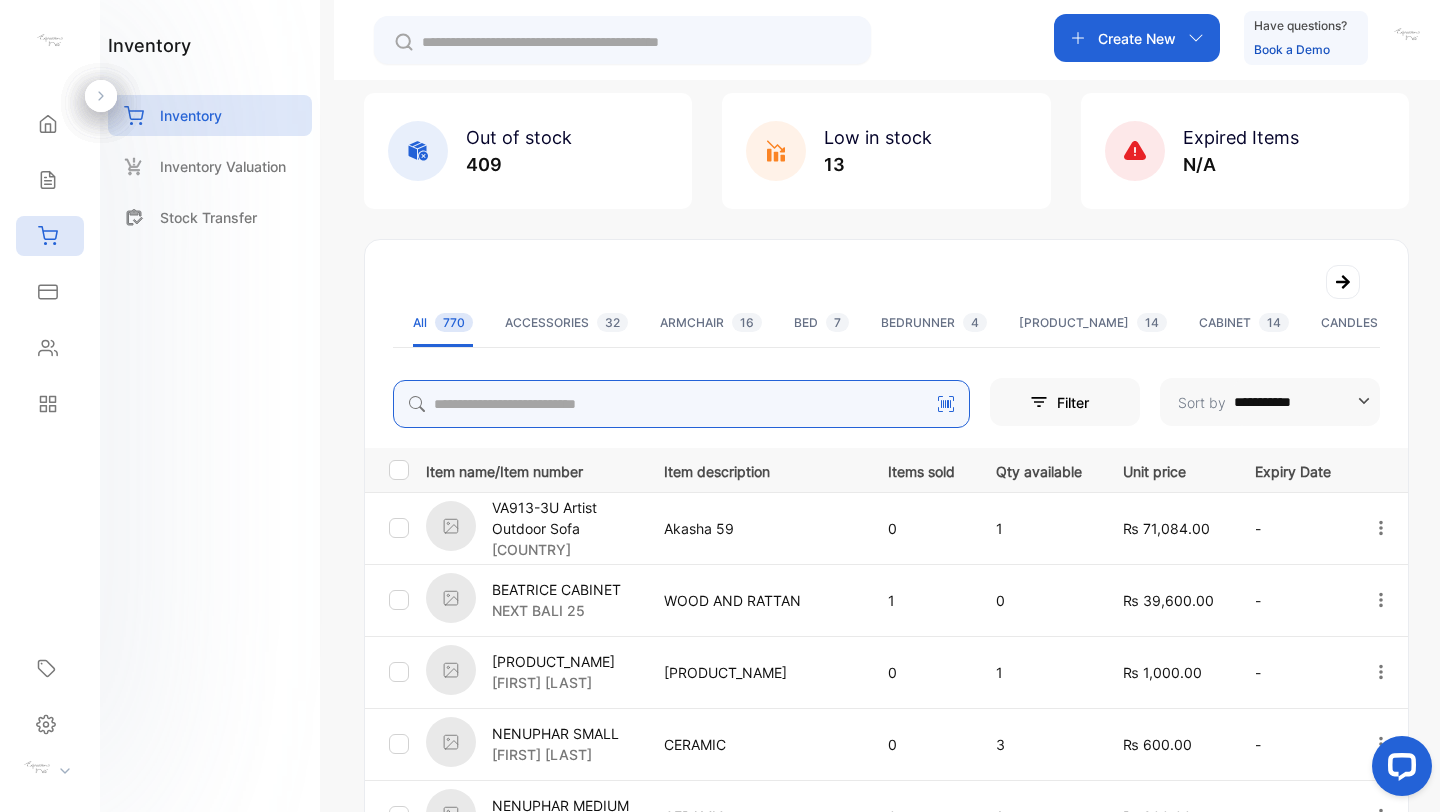 click at bounding box center [681, 404] 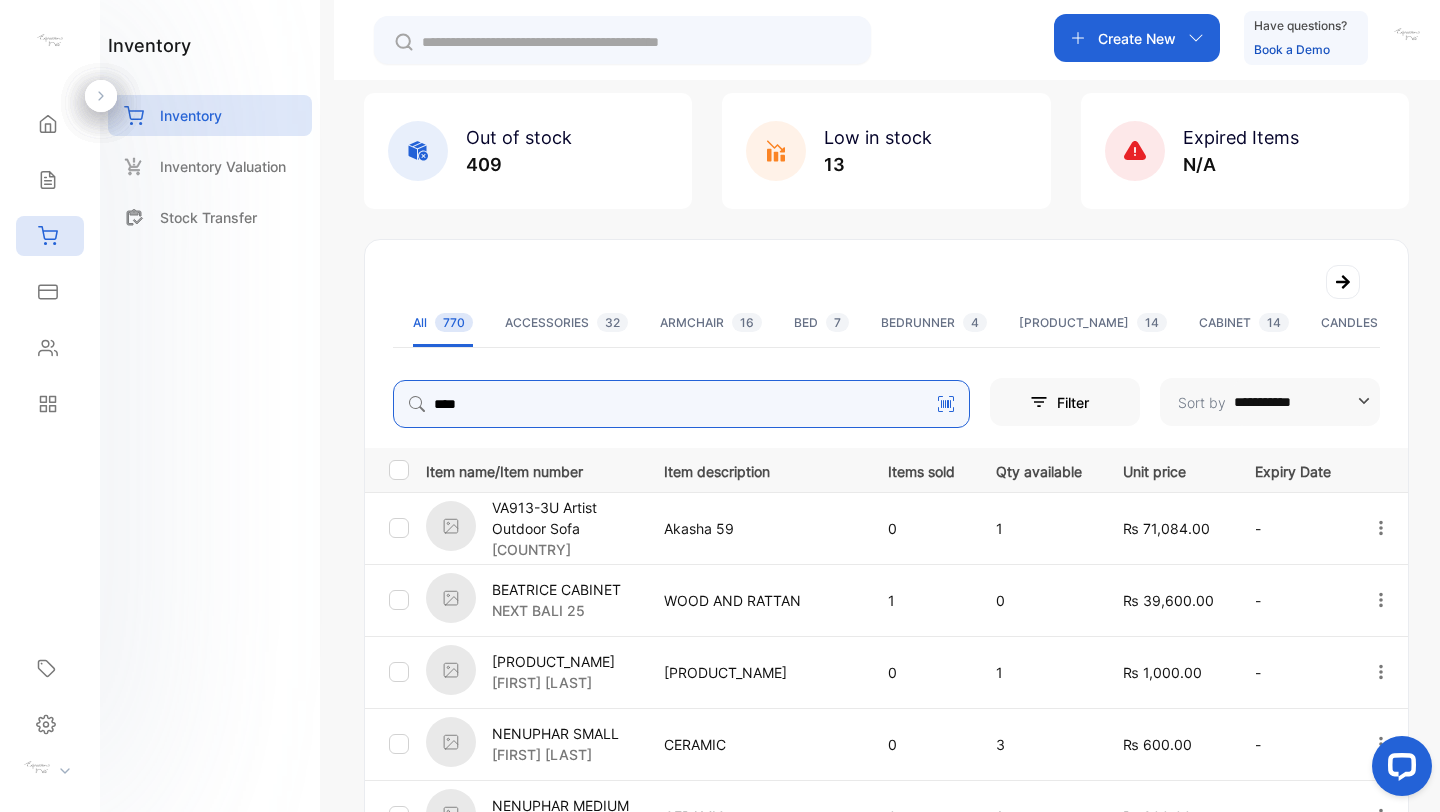 type on "****" 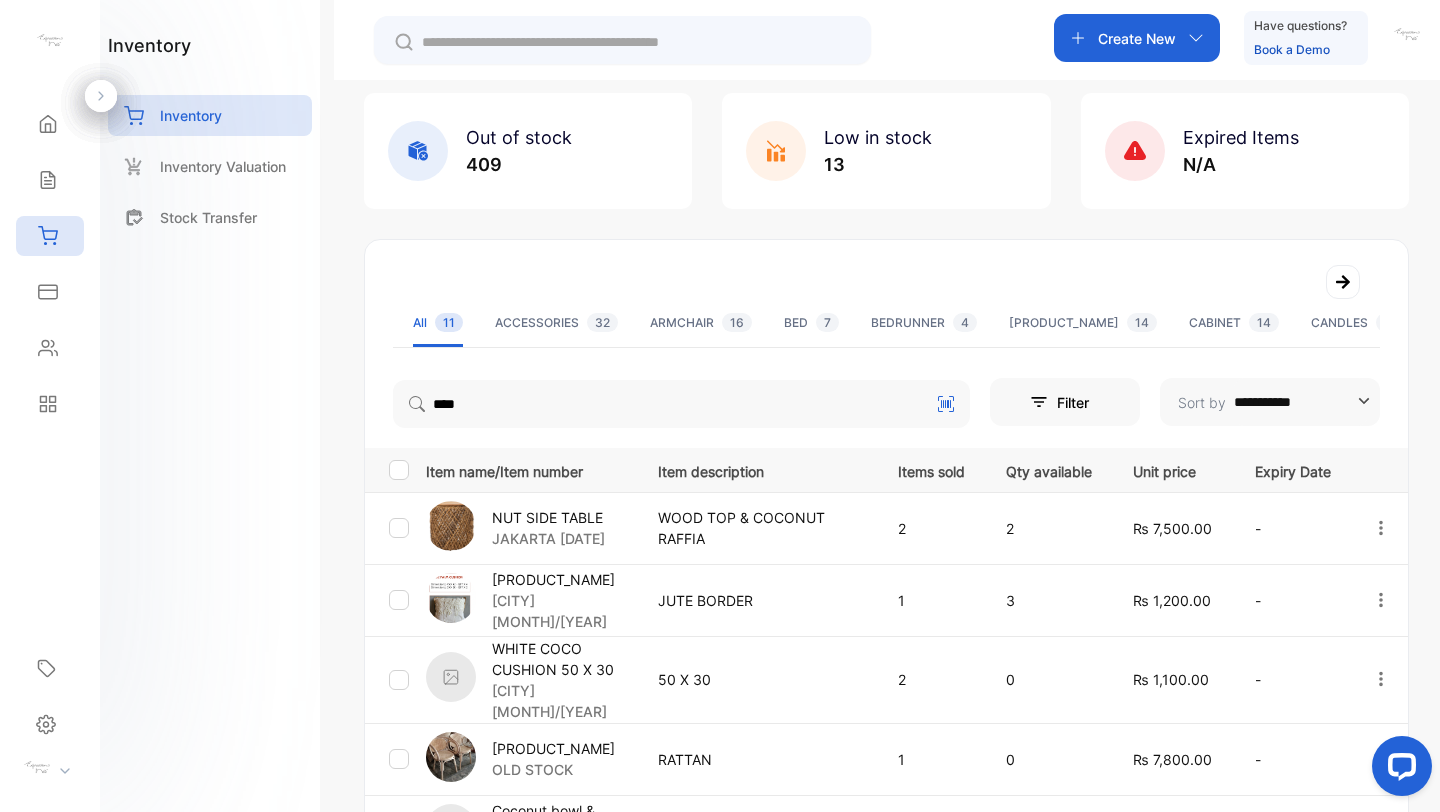 click on "OLD STOCK" at bounding box center (553, 769) 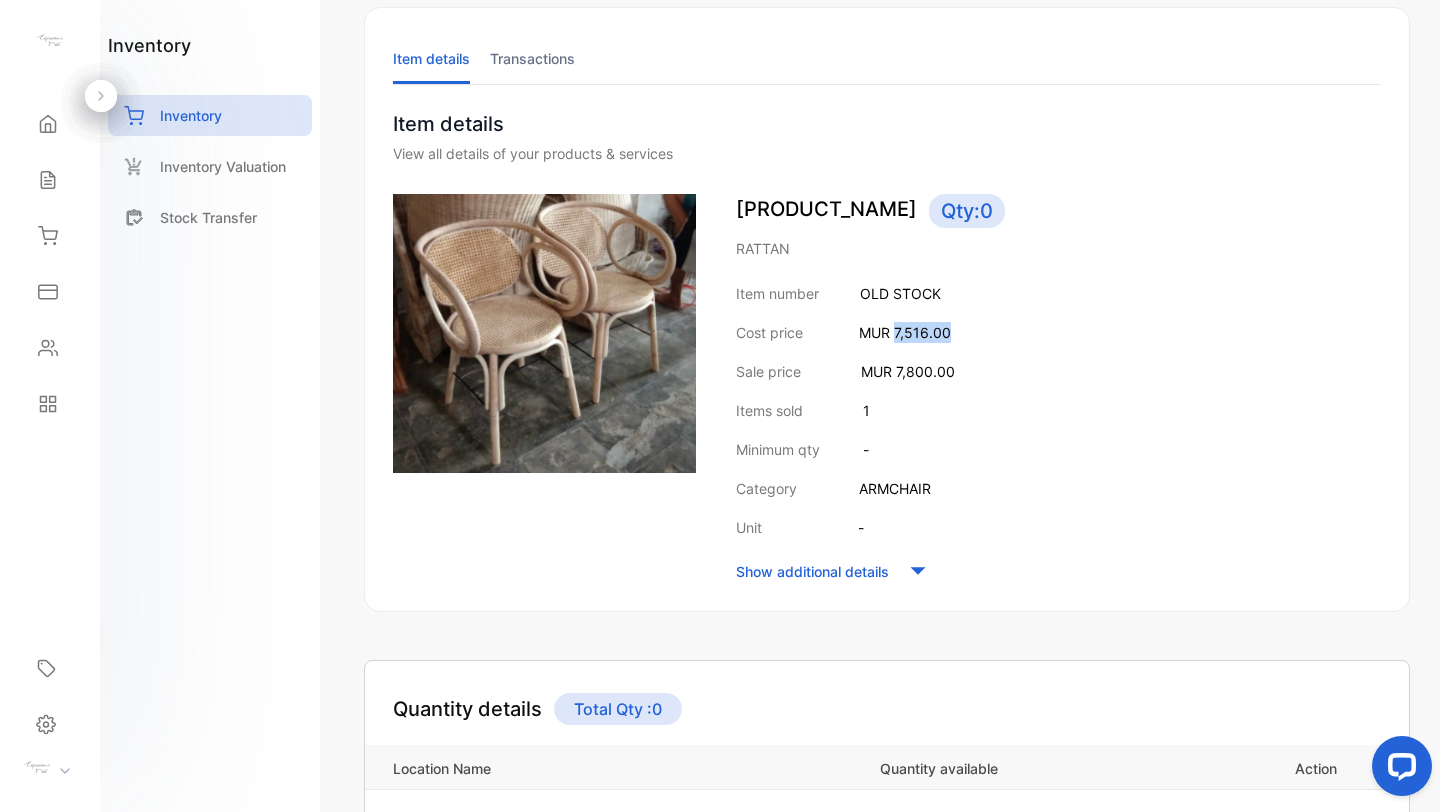 drag, startPoint x: 893, startPoint y: 333, endPoint x: 968, endPoint y: 331, distance: 75.026665 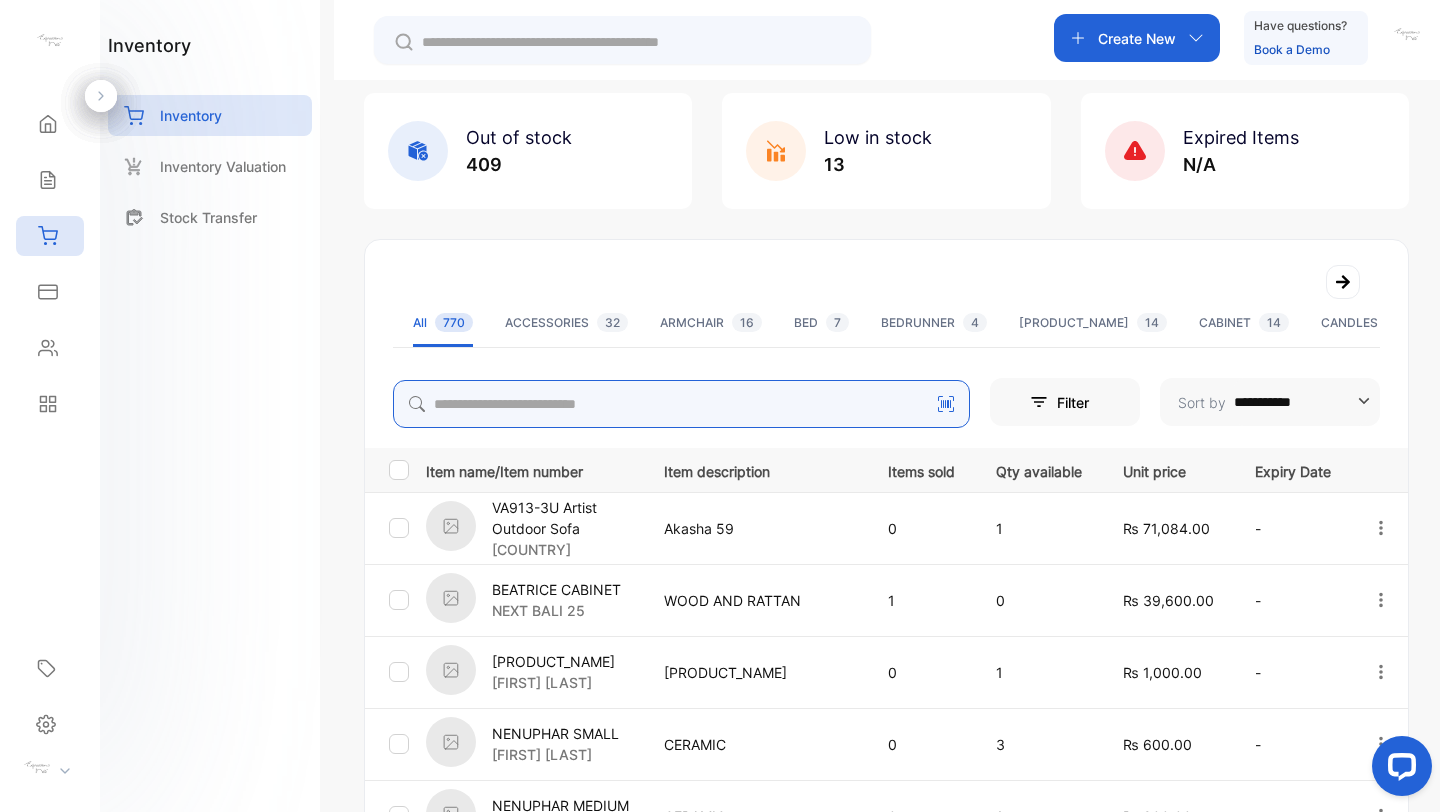 click at bounding box center [681, 404] 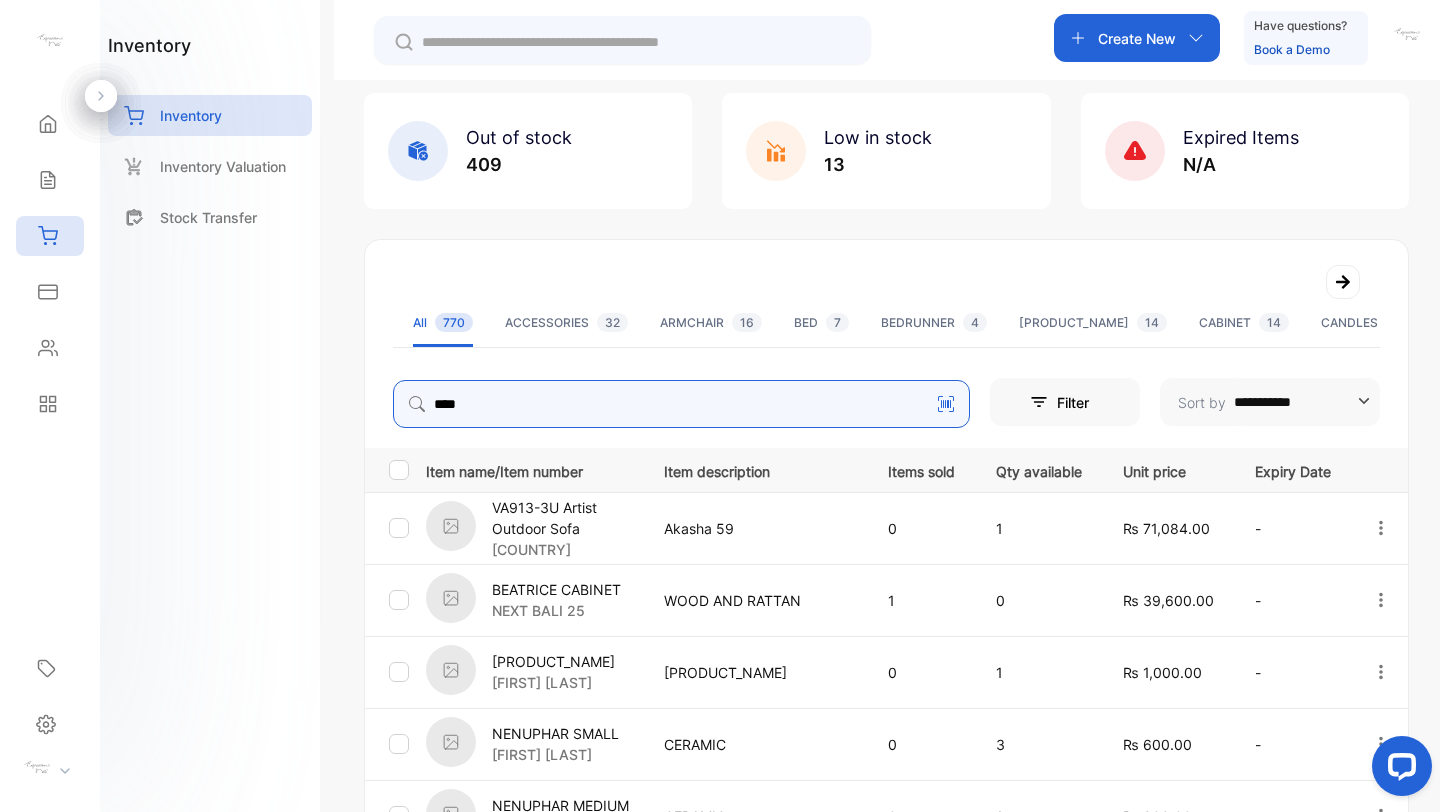 type on "****" 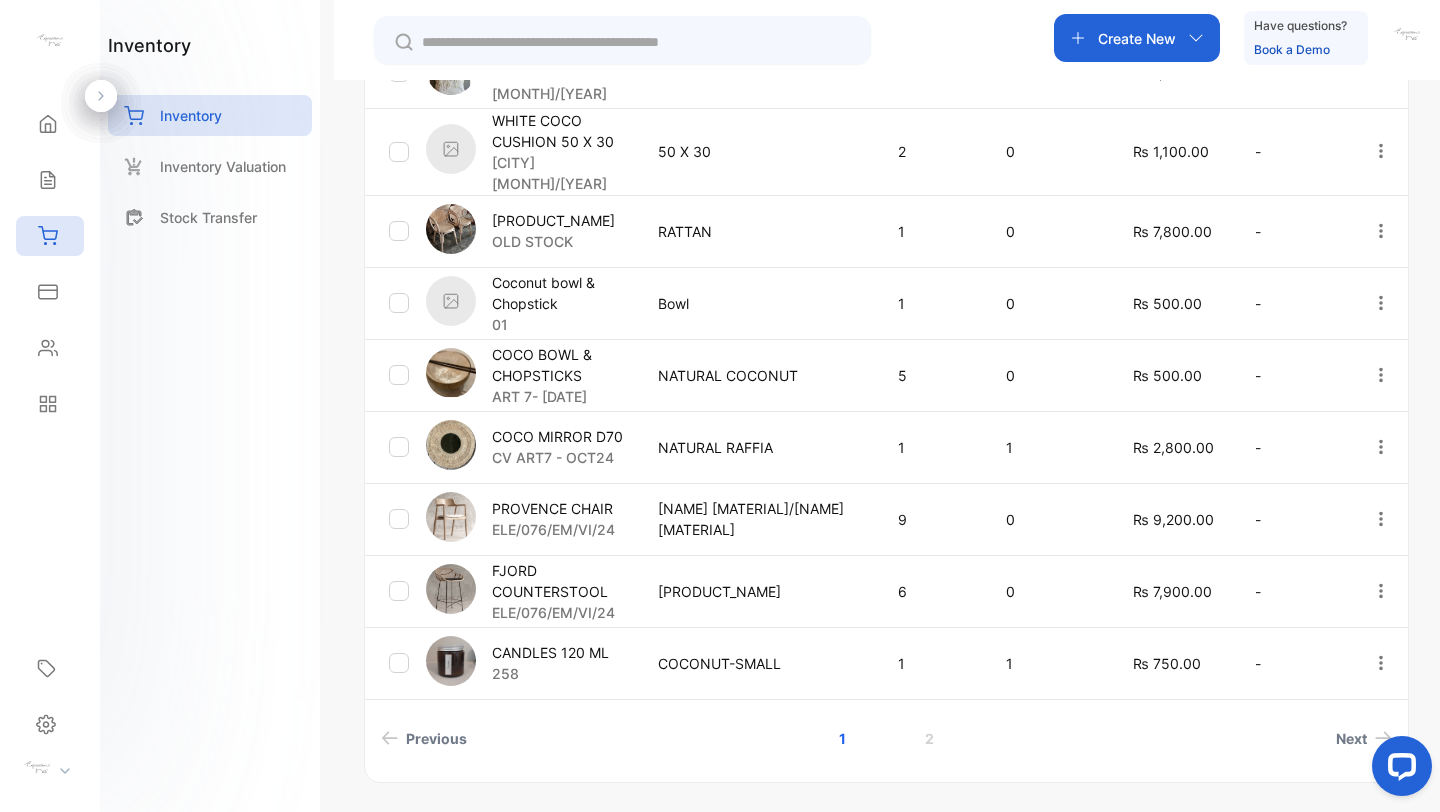 scroll, scrollTop: 637, scrollLeft: 0, axis: vertical 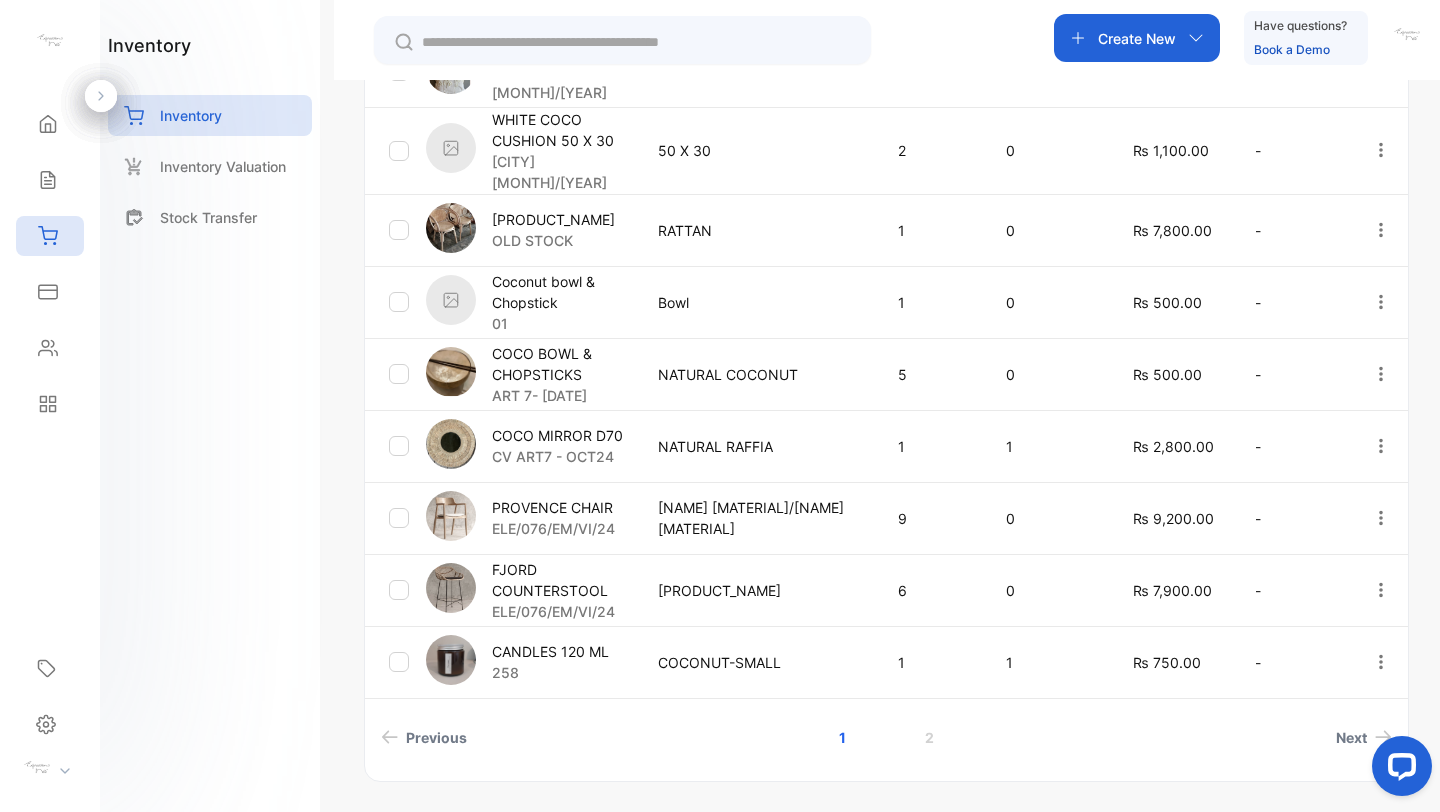 click on "COCO MIRROR D70" at bounding box center [557, 435] 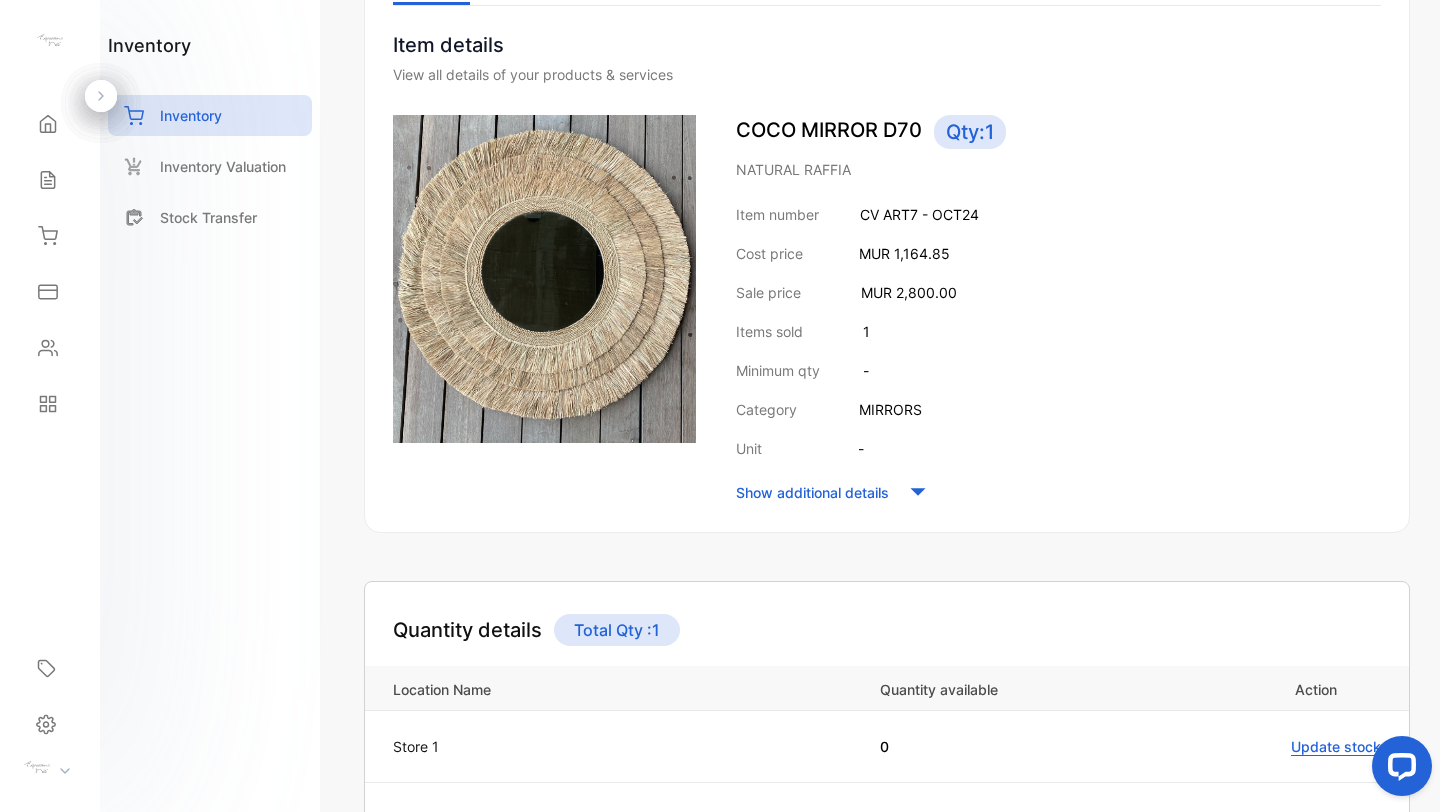 scroll, scrollTop: 156, scrollLeft: 0, axis: vertical 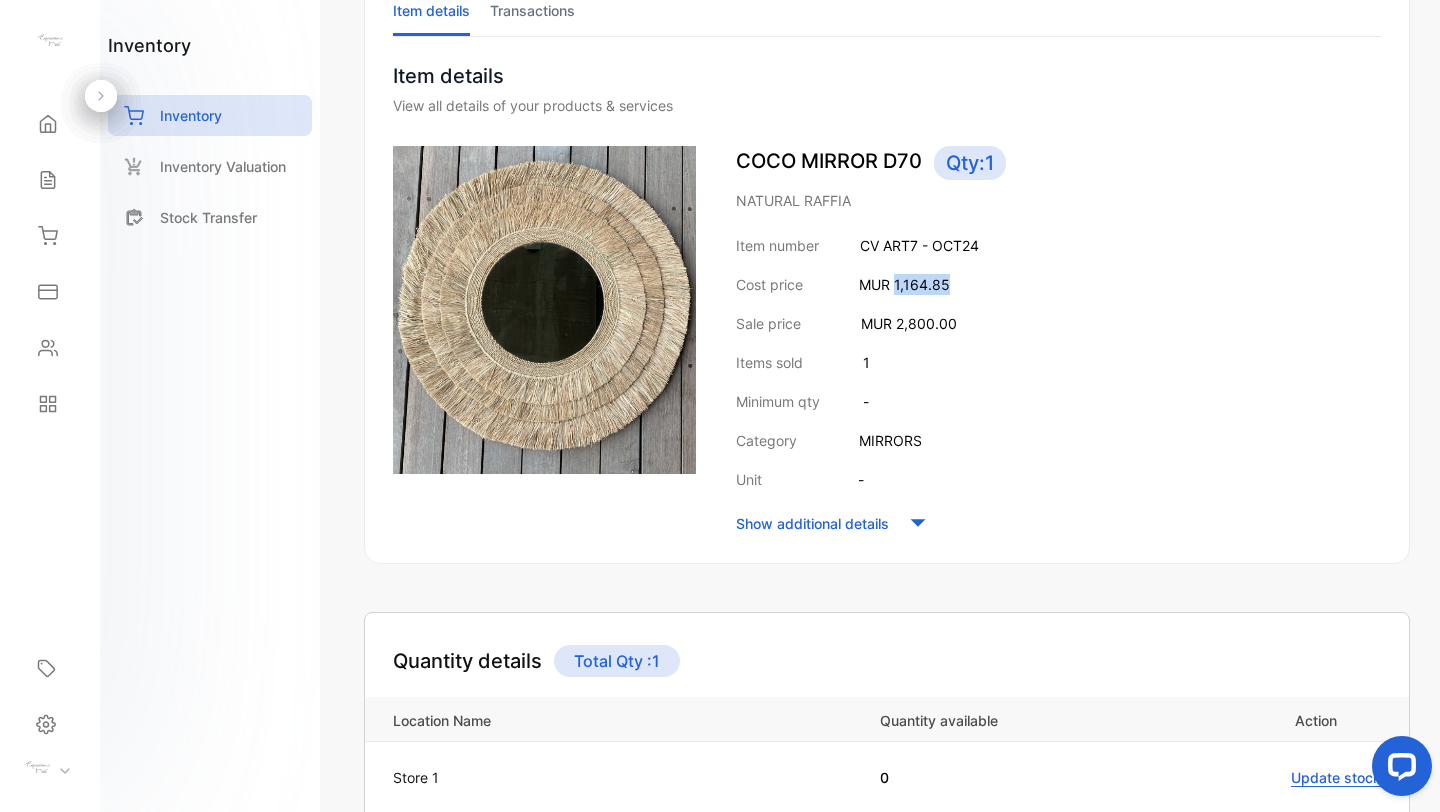 drag, startPoint x: 891, startPoint y: 286, endPoint x: 963, endPoint y: 286, distance: 72 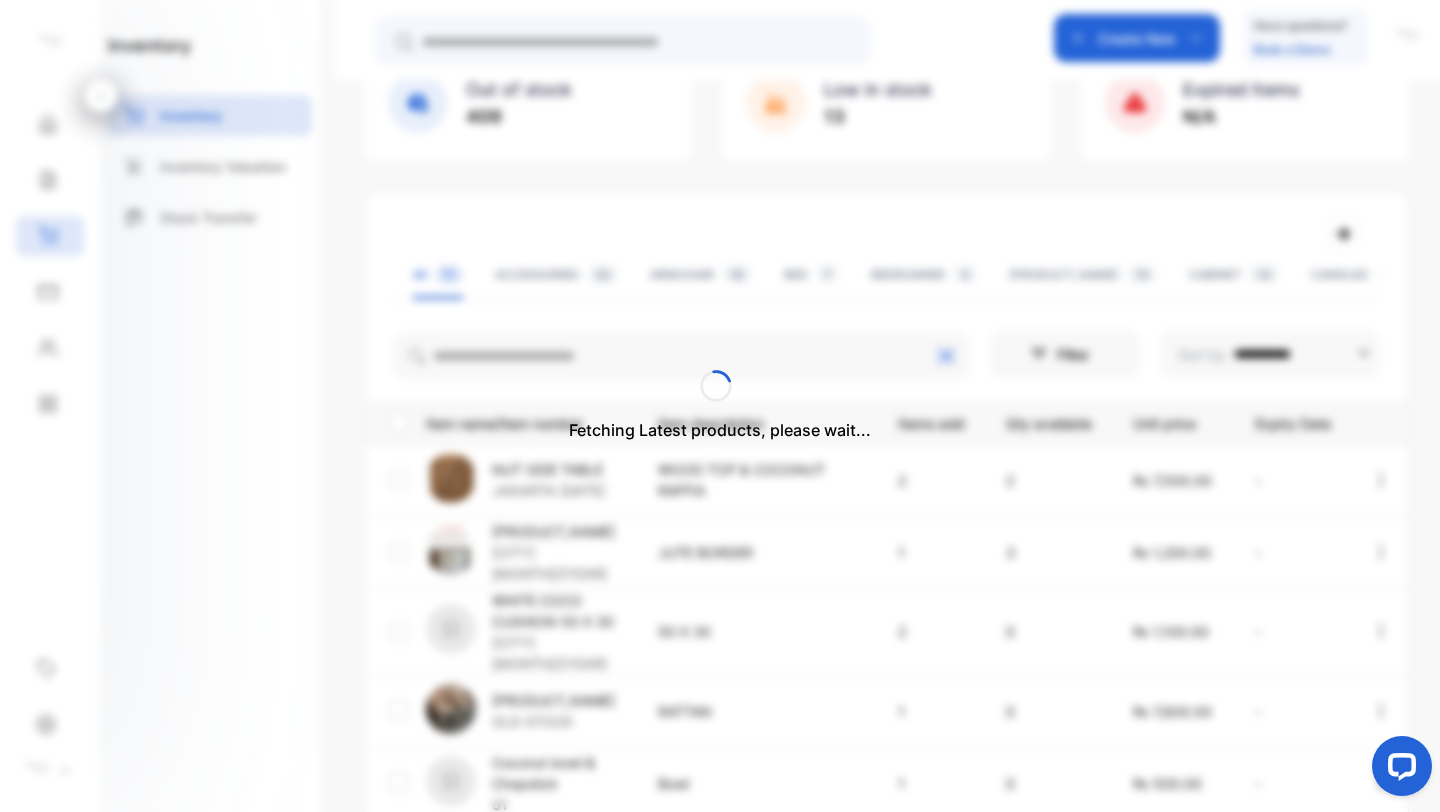click on "Fetching Latest products, please wait..." at bounding box center [720, 406] 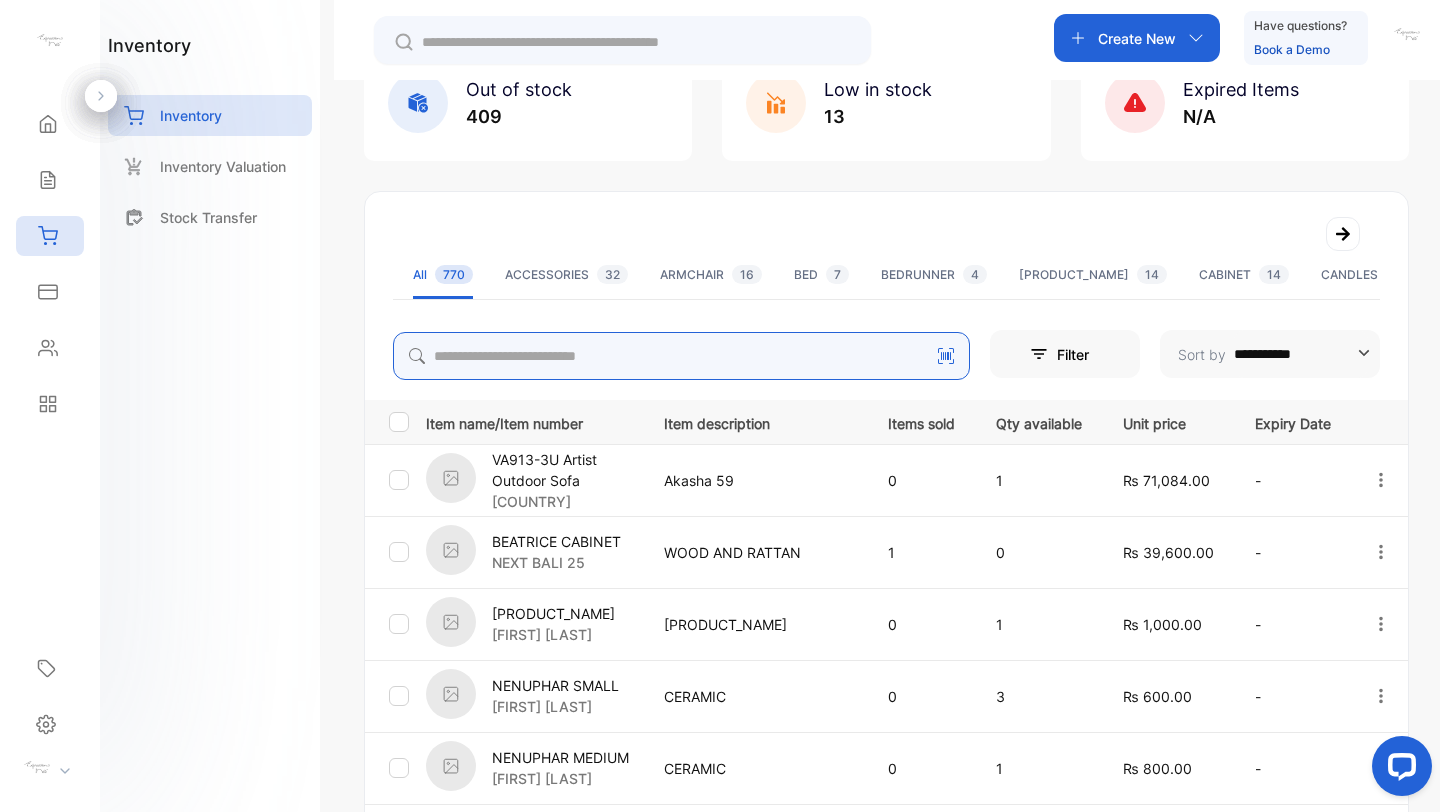 click at bounding box center (681, 356) 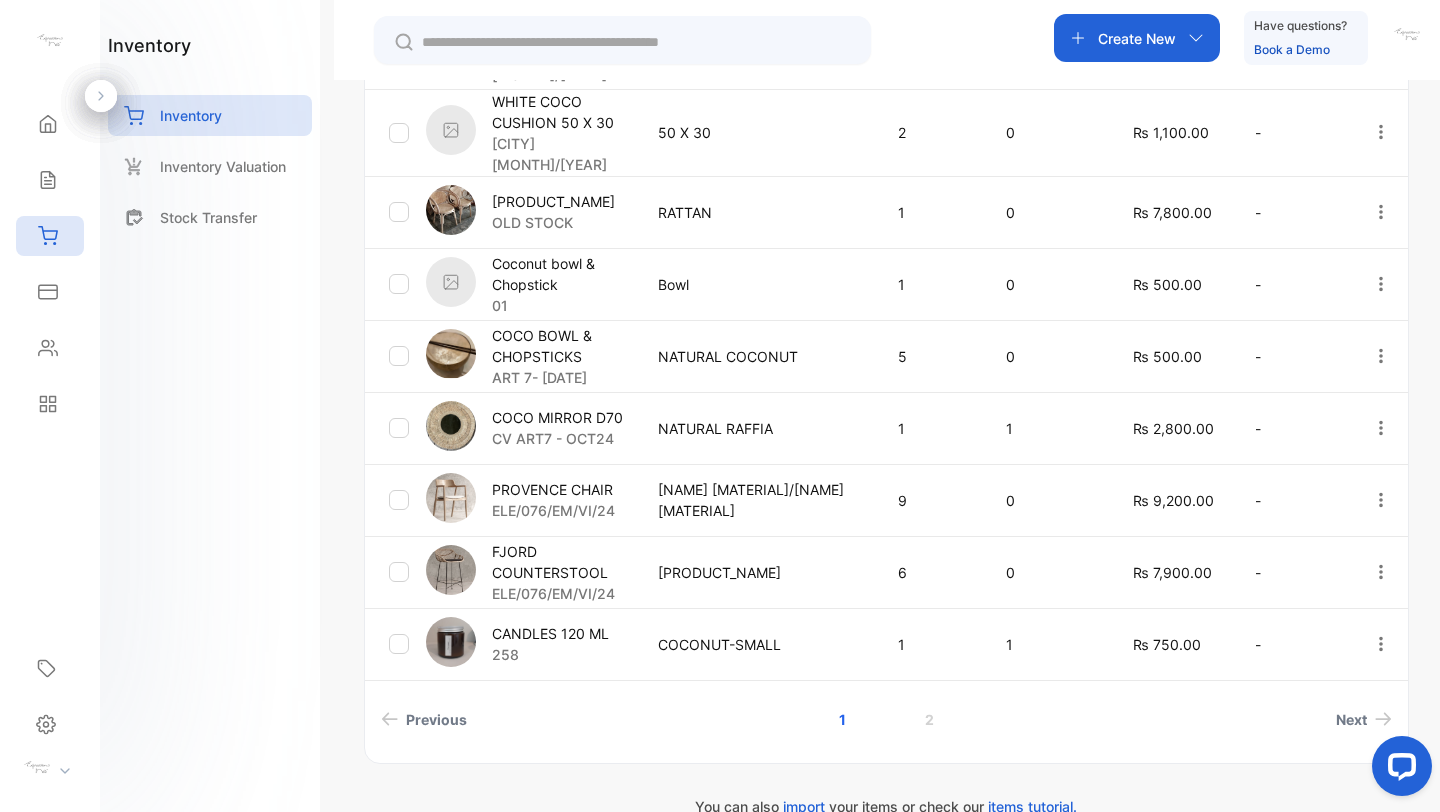 scroll, scrollTop: 676, scrollLeft: 0, axis: vertical 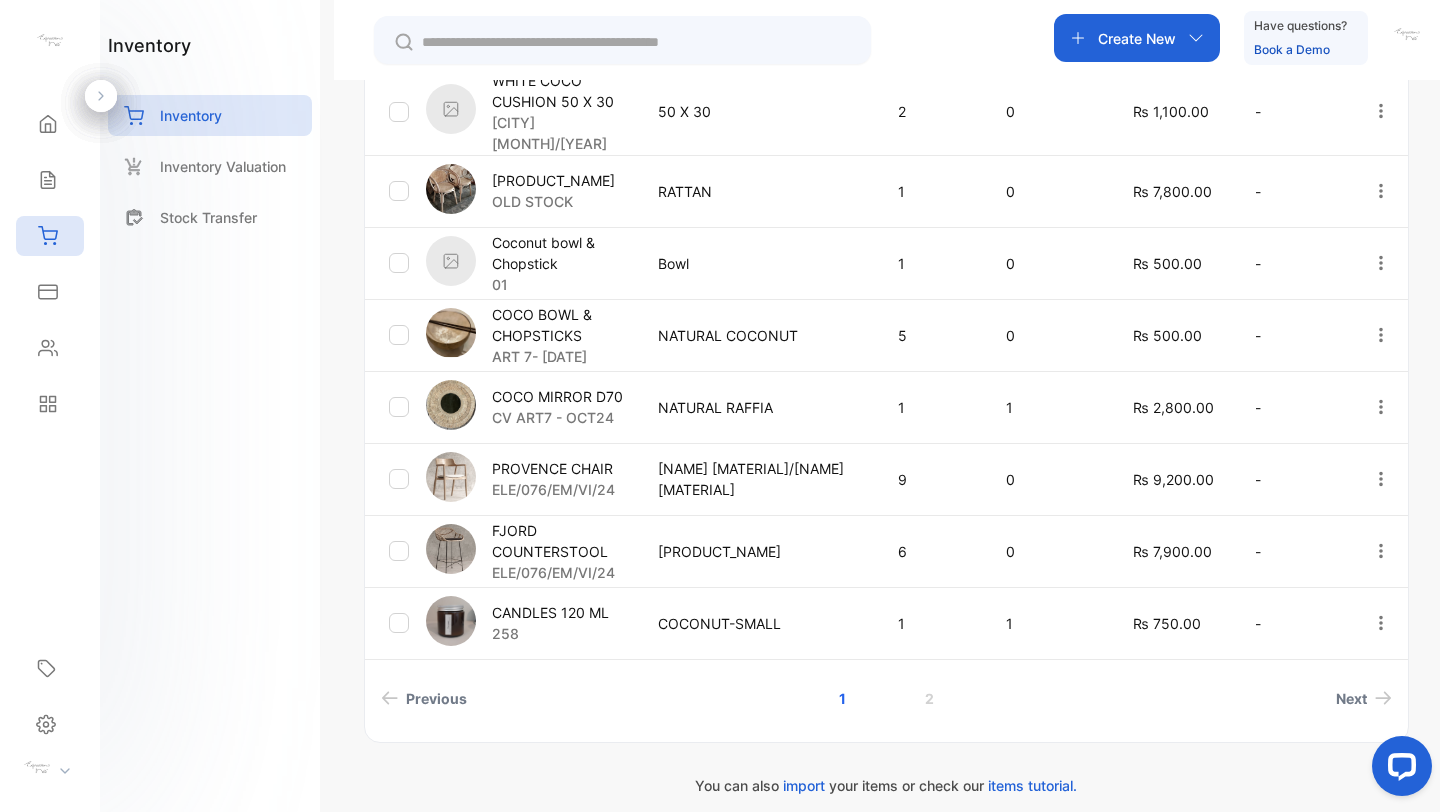 click on "inventory Inventory Inventory Valuation Stock Transfer" at bounding box center [210, 406] 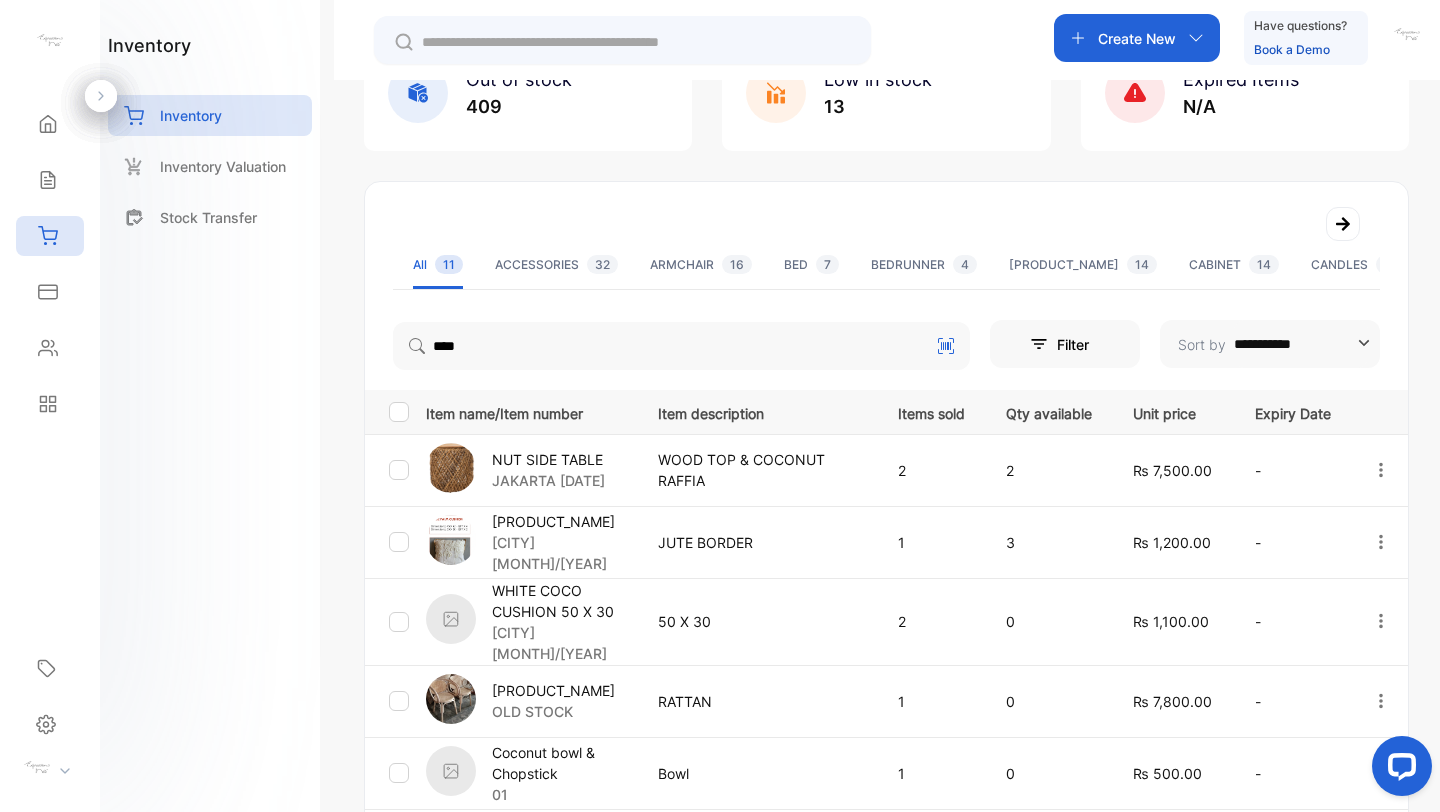 scroll, scrollTop: 0, scrollLeft: 0, axis: both 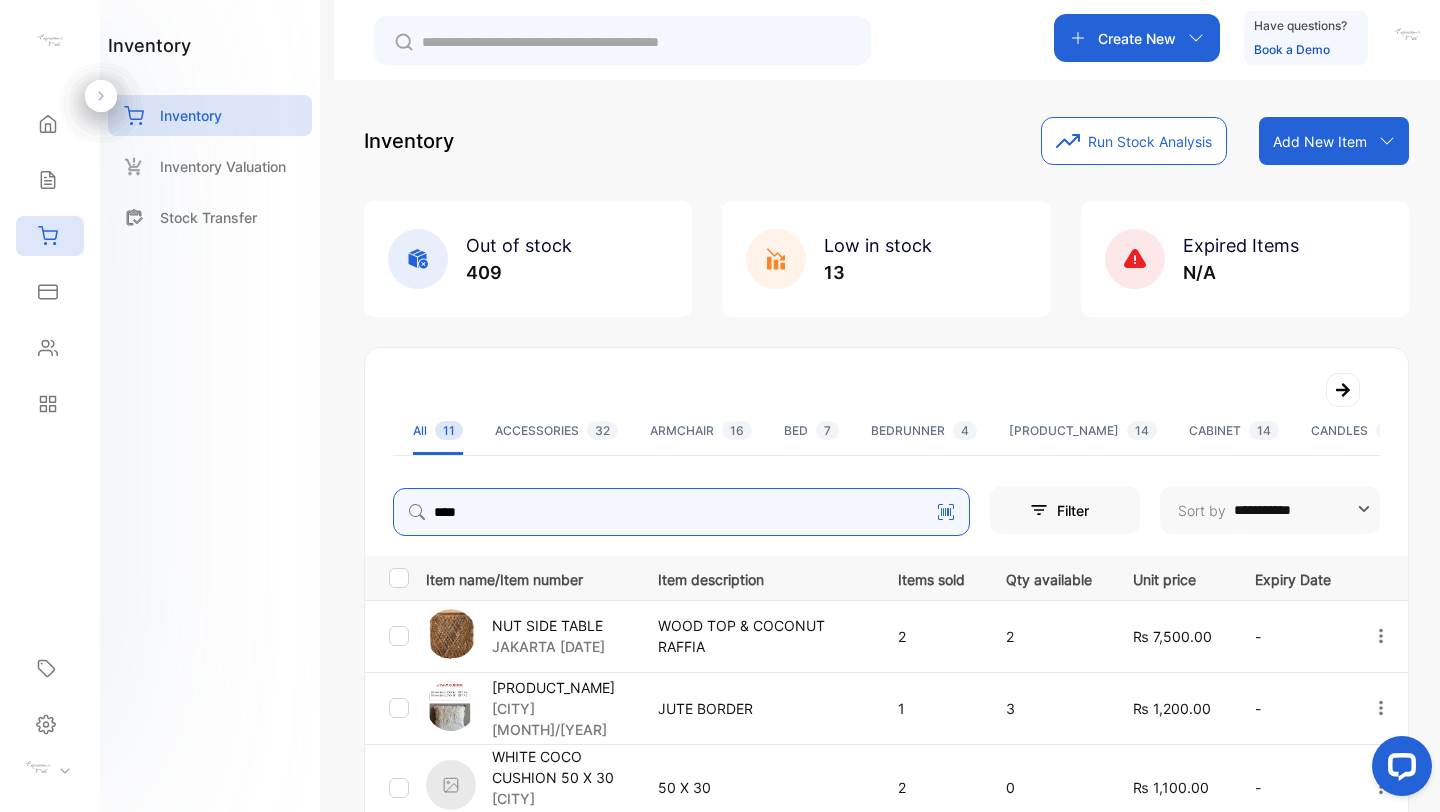 click on "****" at bounding box center [681, 512] 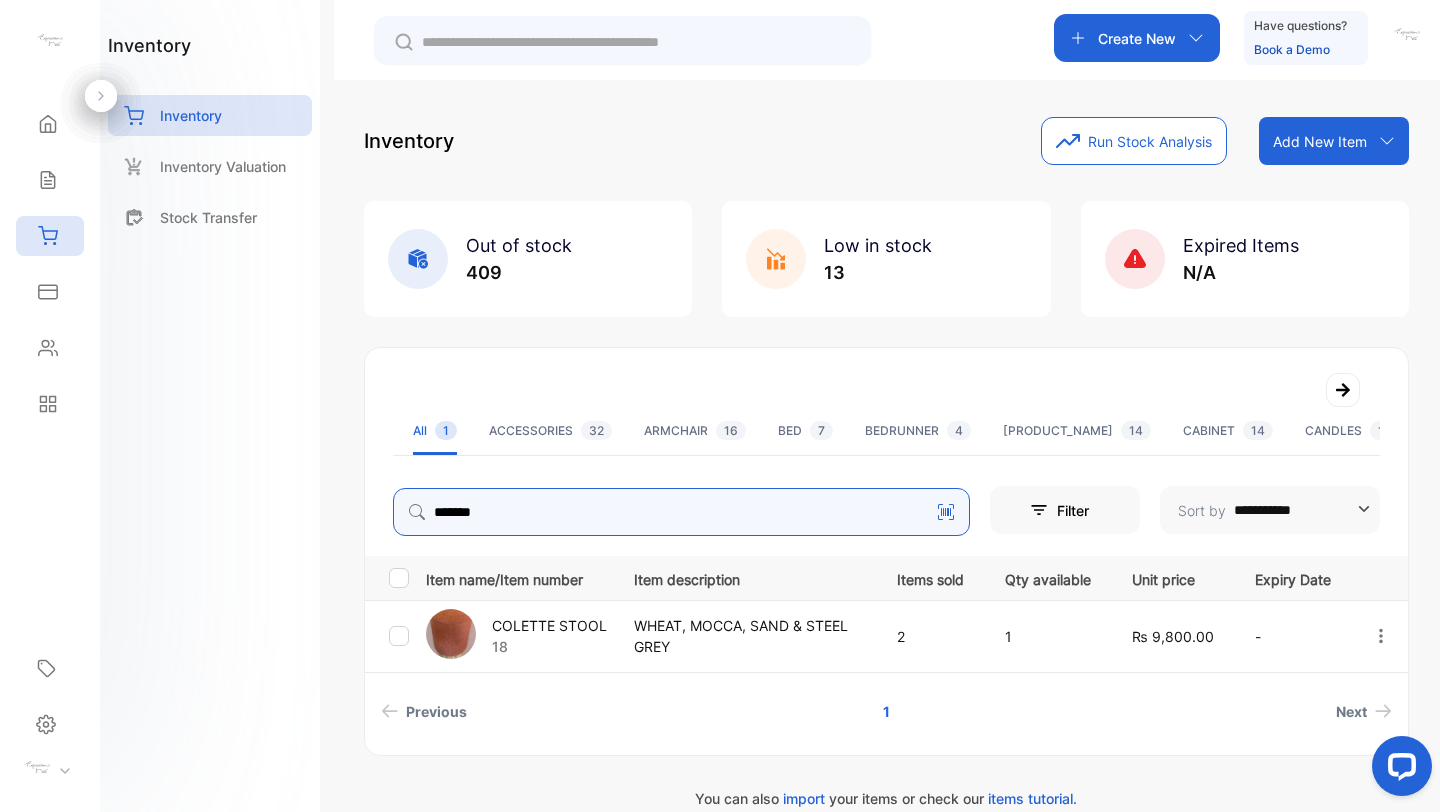 type on "*******" 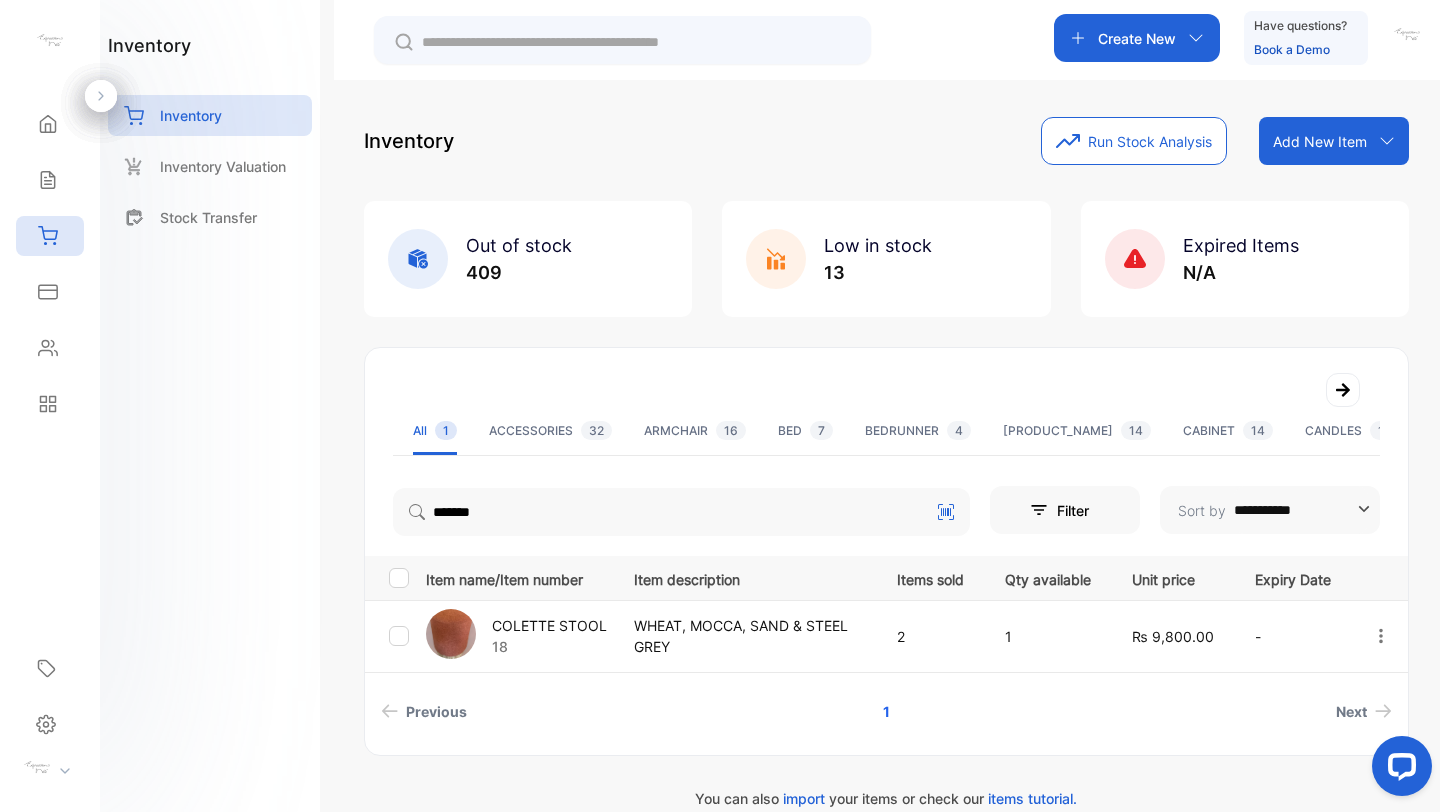 click on "inventory Inventory Inventory Valuation Stock Transfer" at bounding box center [210, 406] 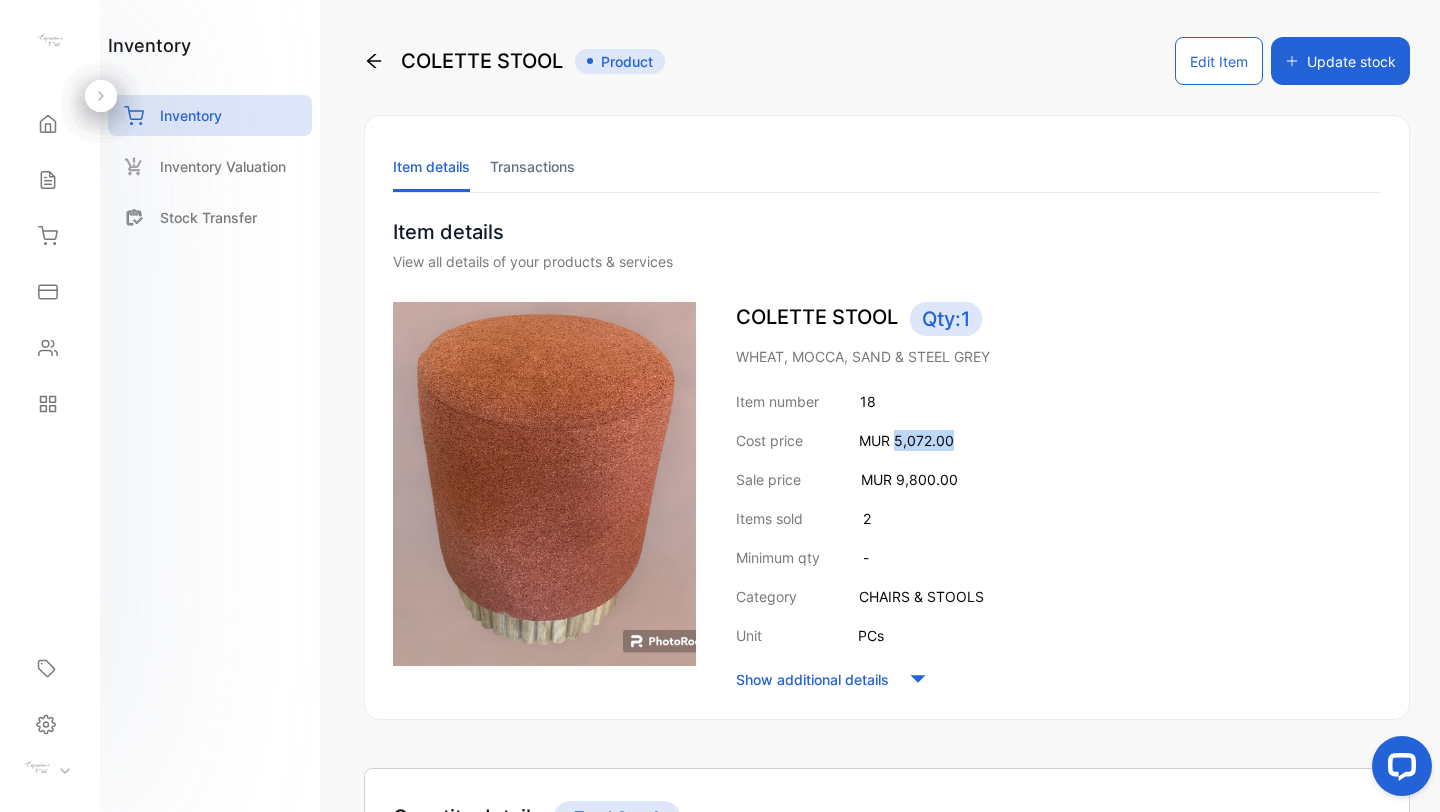 drag, startPoint x: 894, startPoint y: 438, endPoint x: 958, endPoint y: 434, distance: 64.12488 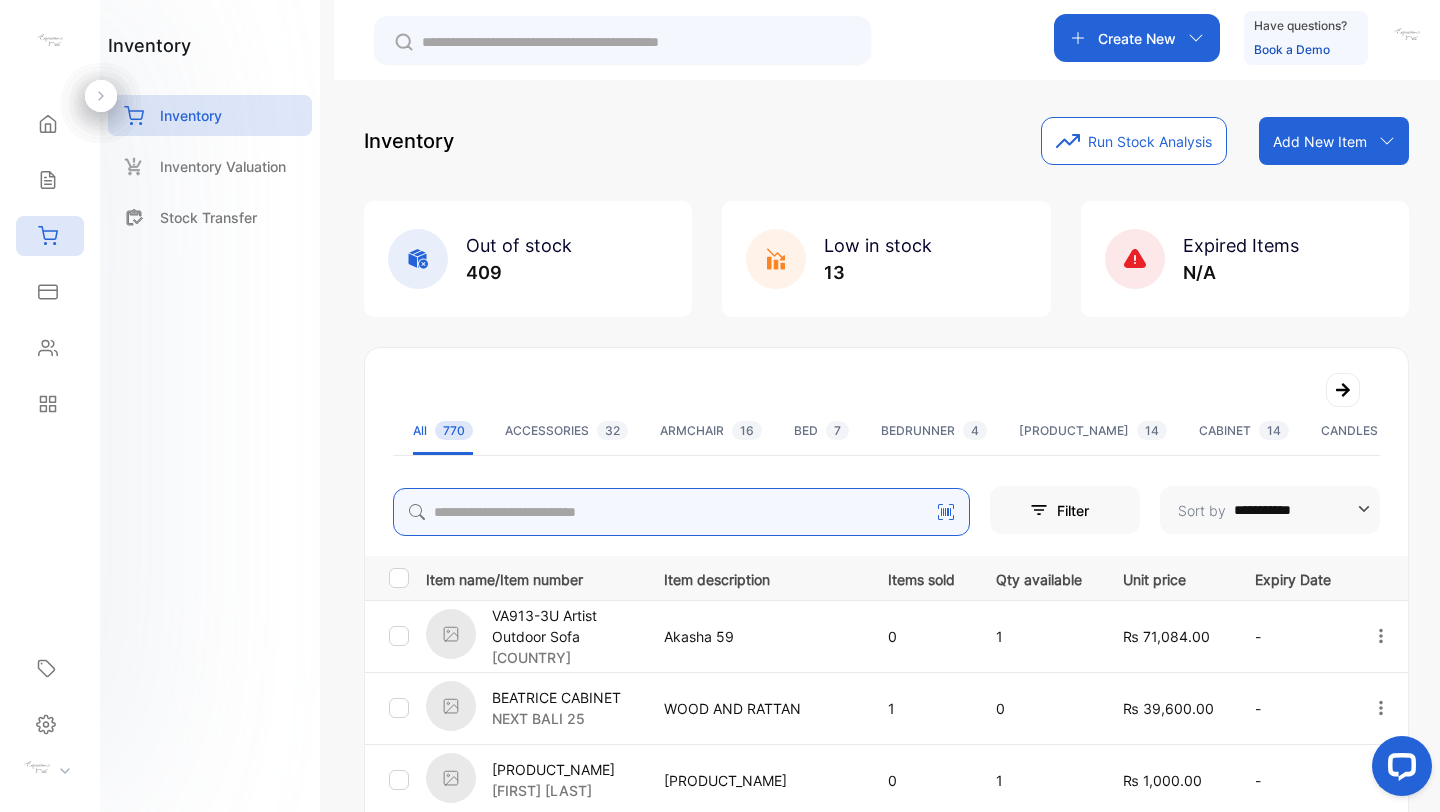 click at bounding box center [681, 512] 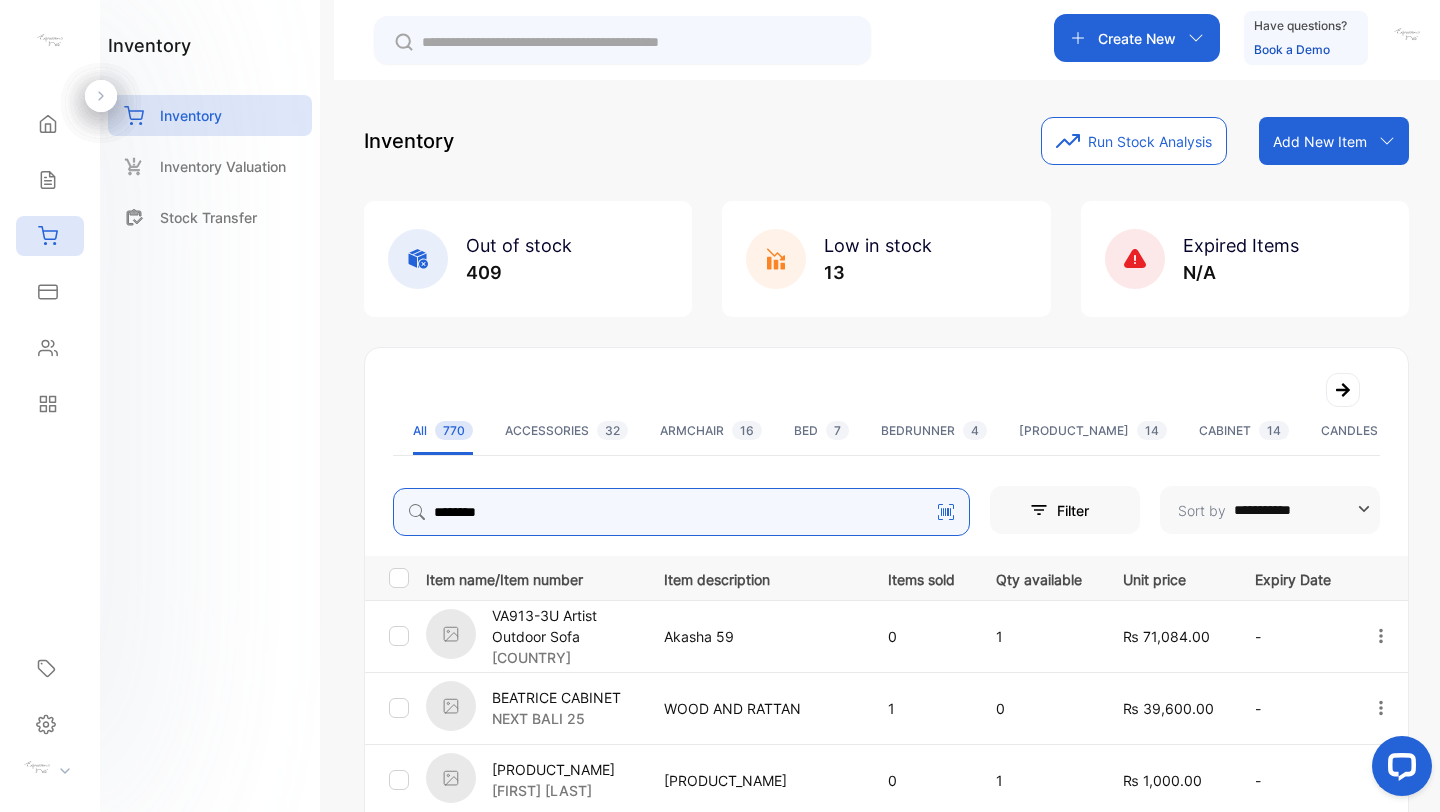 type on "********" 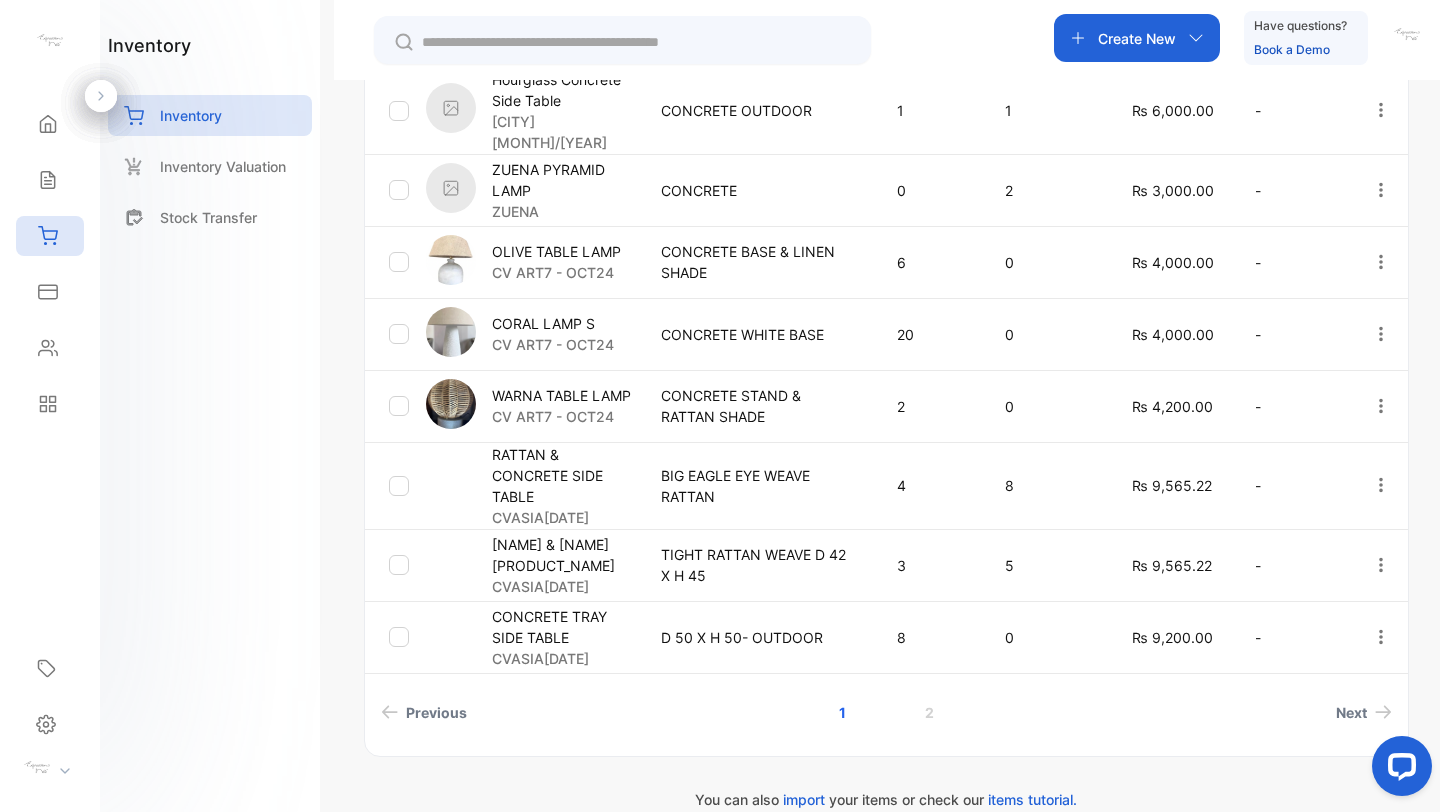 scroll, scrollTop: 706, scrollLeft: 0, axis: vertical 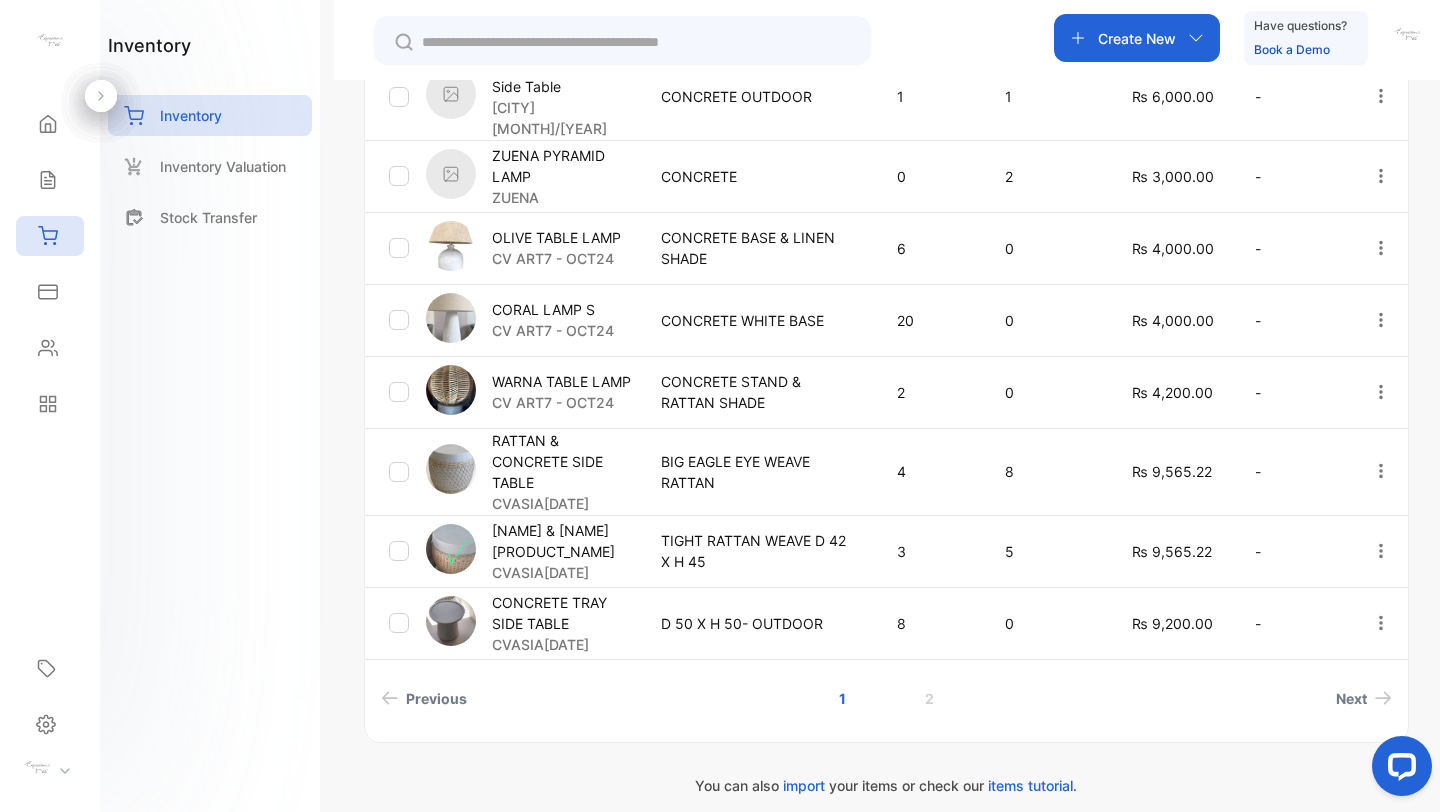 click on "RATTAN & CONCRETE SIDE TABLE" at bounding box center [564, 461] 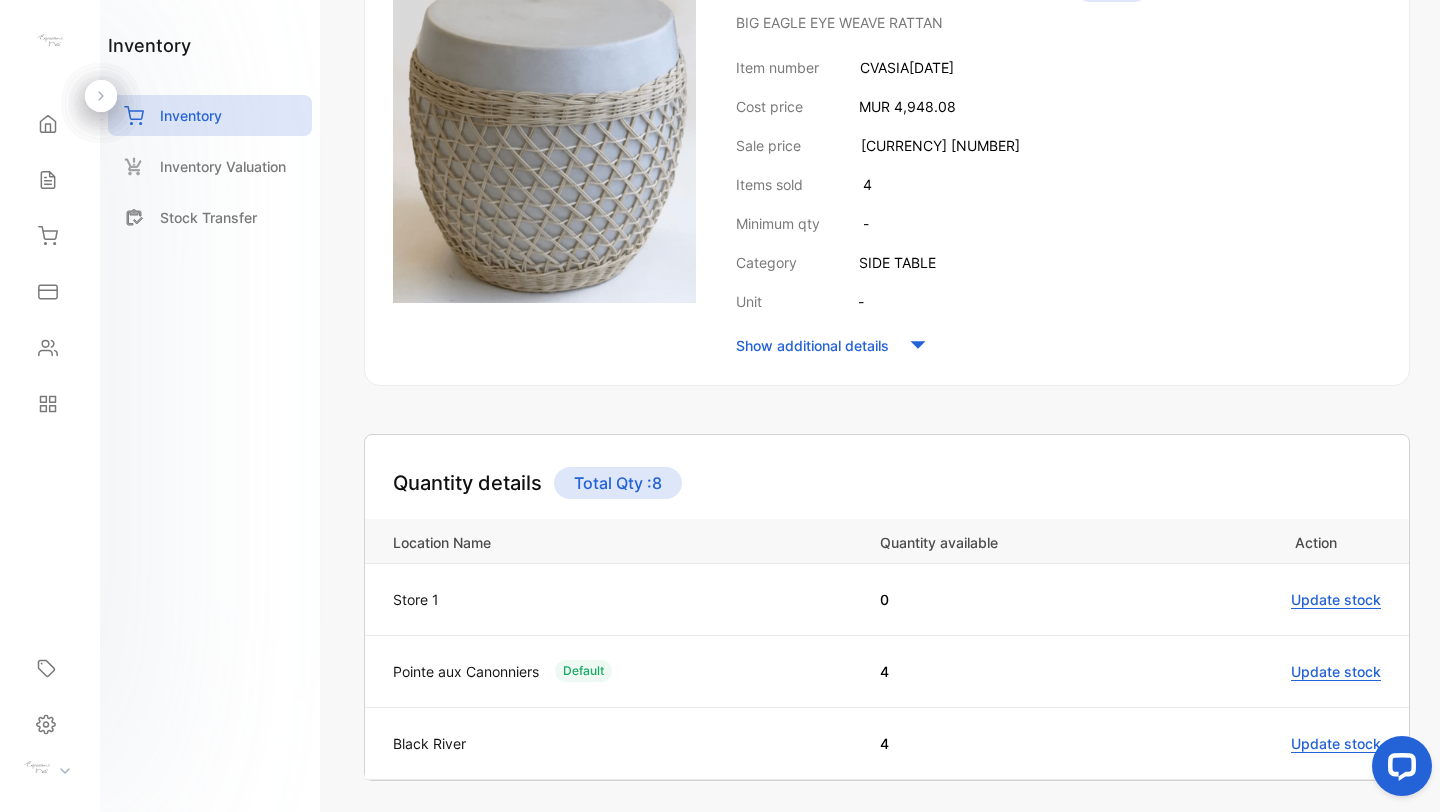 scroll, scrollTop: 152, scrollLeft: 0, axis: vertical 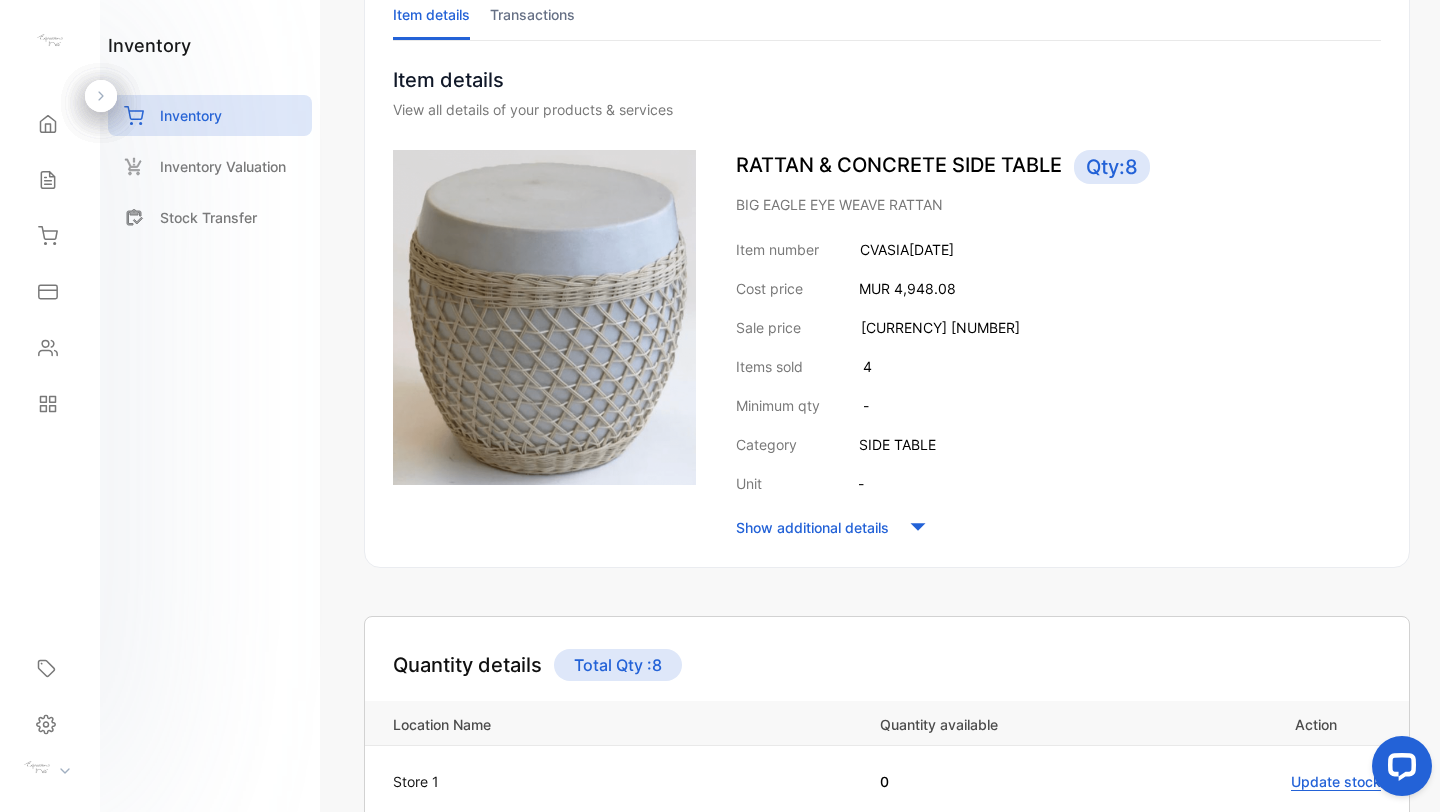 click on "MUR 4,948.08" at bounding box center [907, 288] 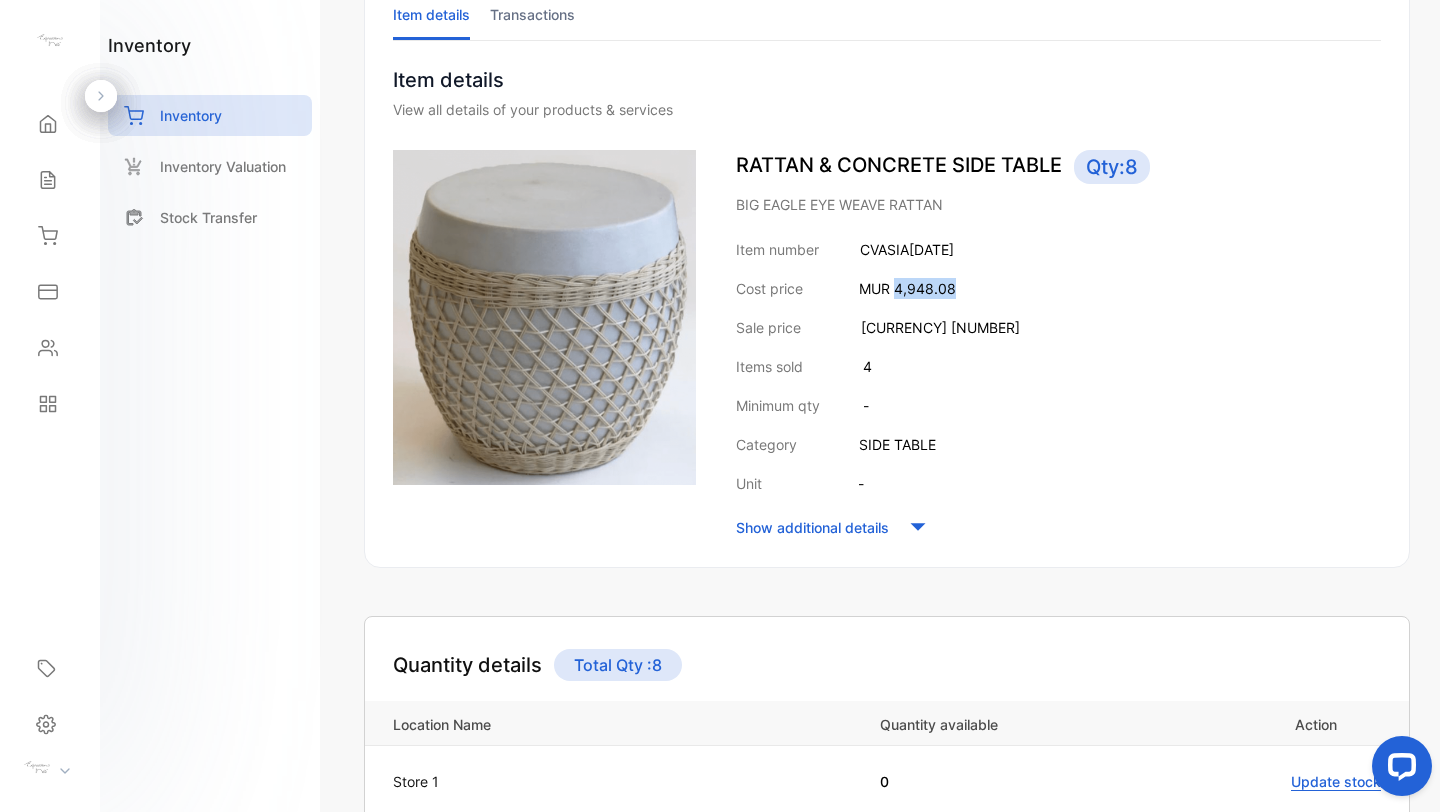 drag, startPoint x: 894, startPoint y: 285, endPoint x: 972, endPoint y: 265, distance: 80.523285 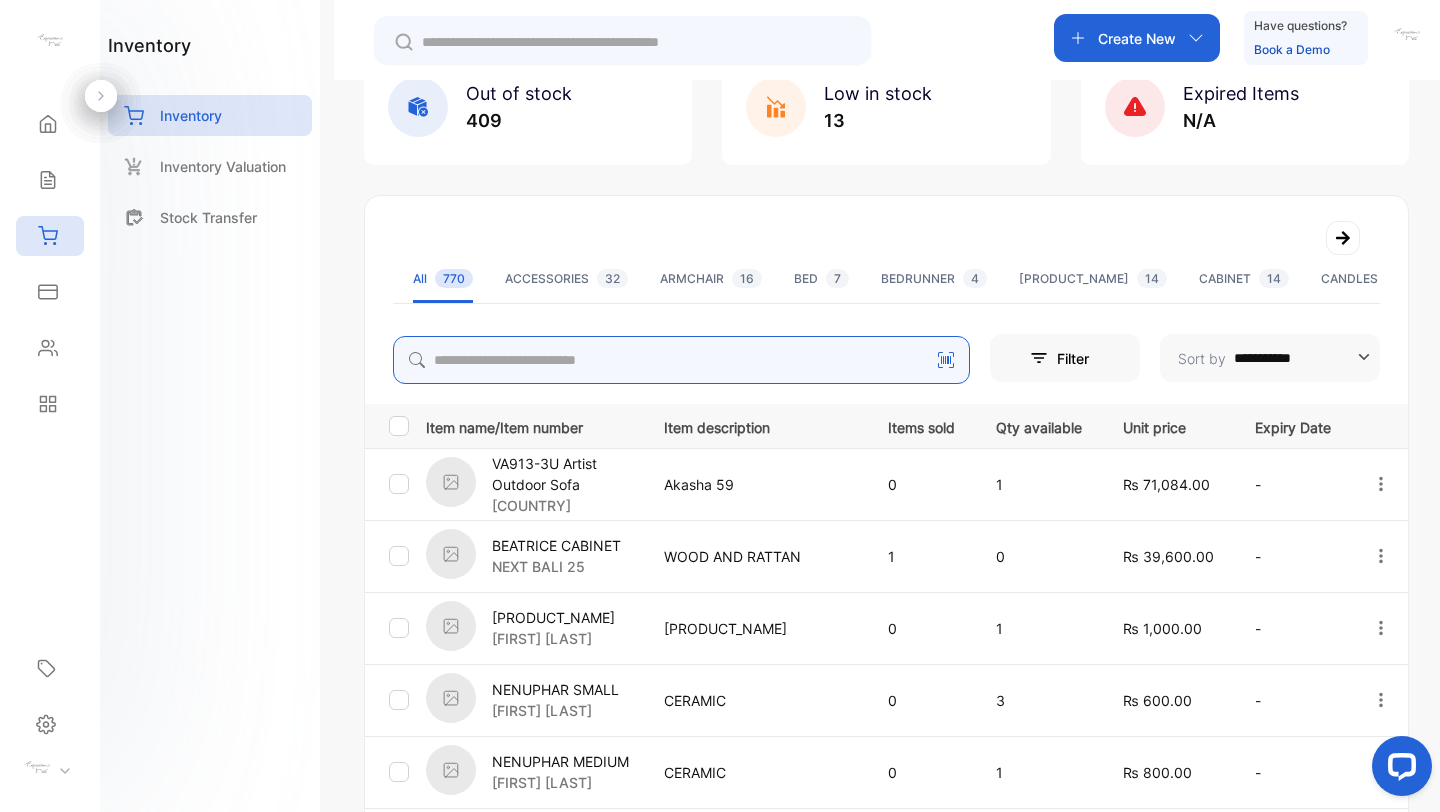 click at bounding box center (681, 360) 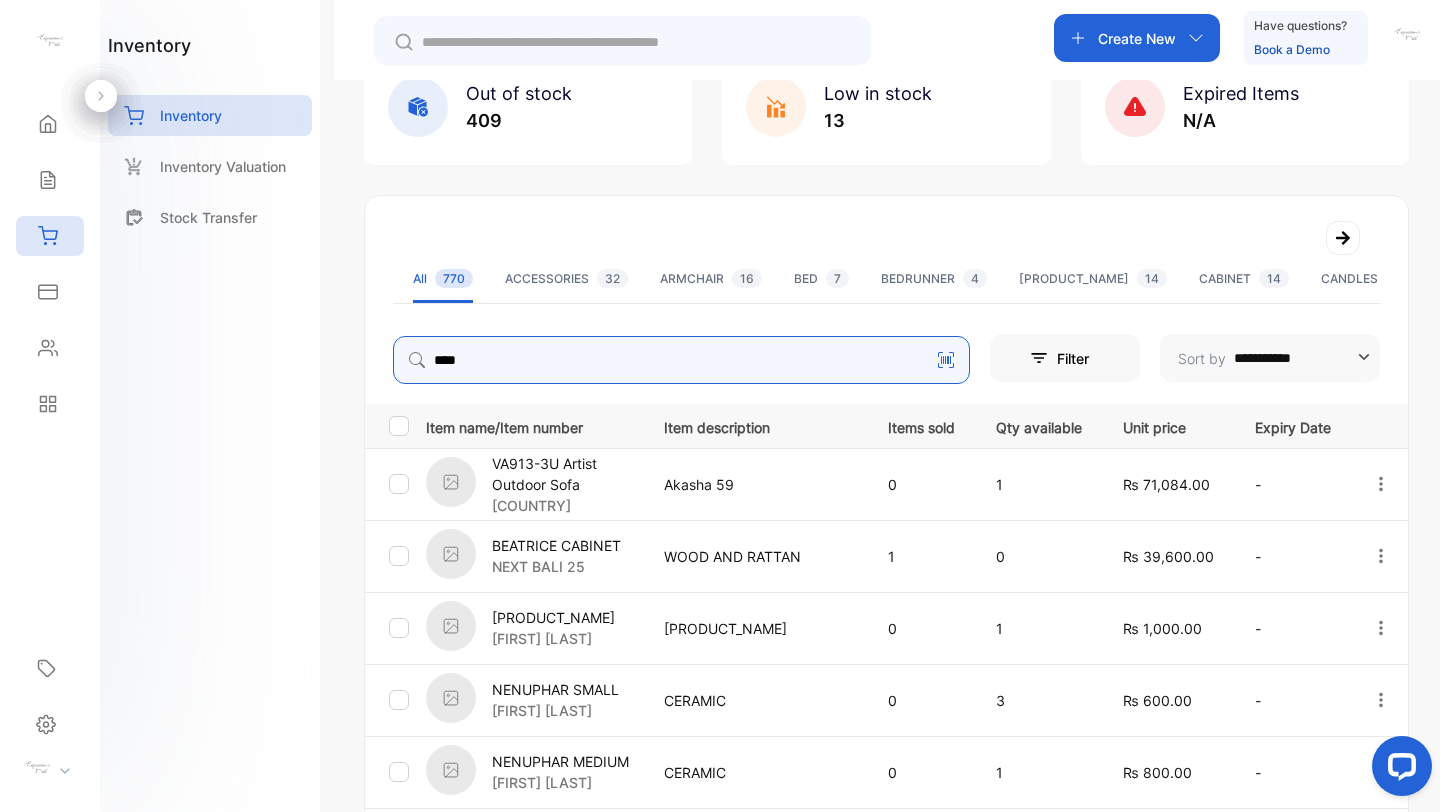type on "****" 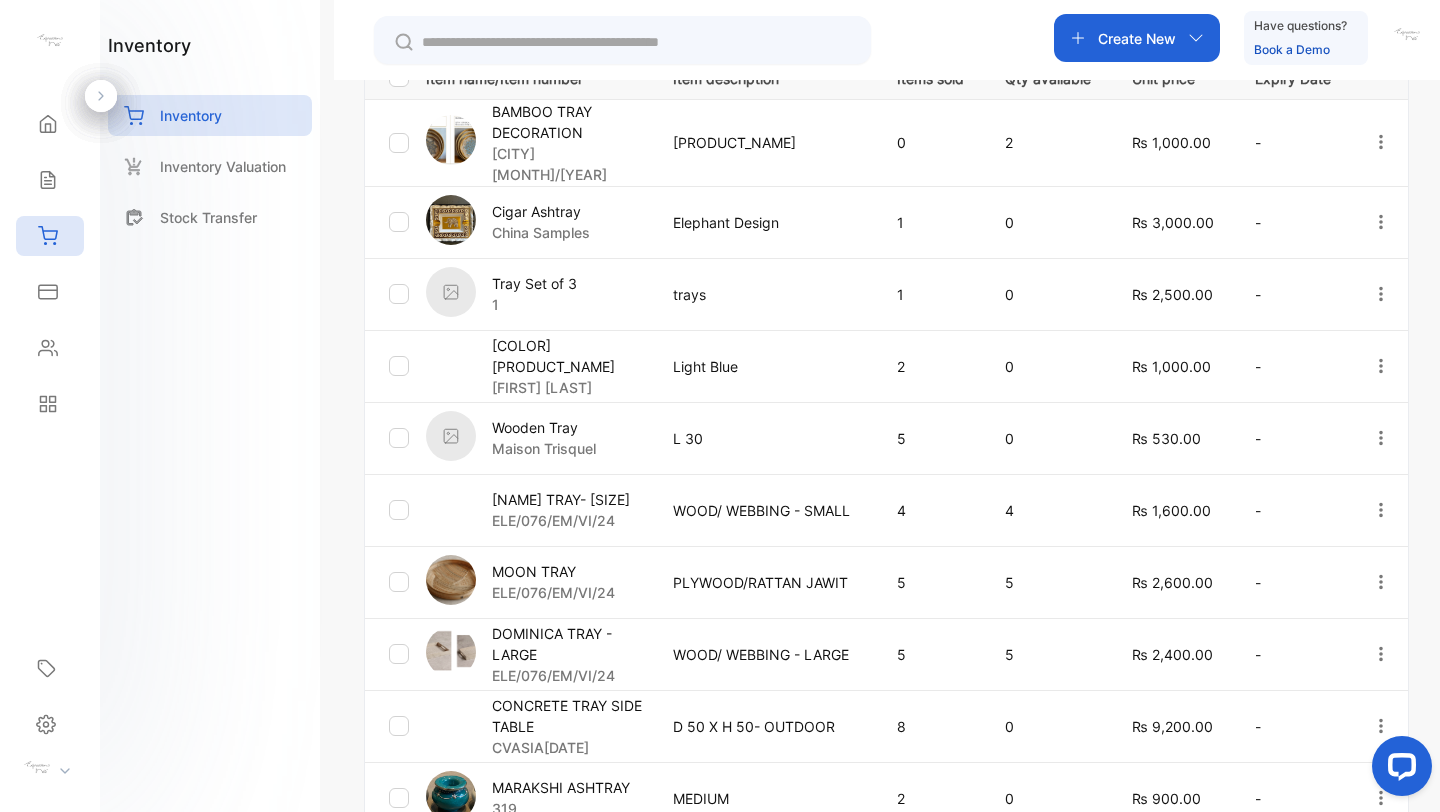 scroll, scrollTop: 503, scrollLeft: 0, axis: vertical 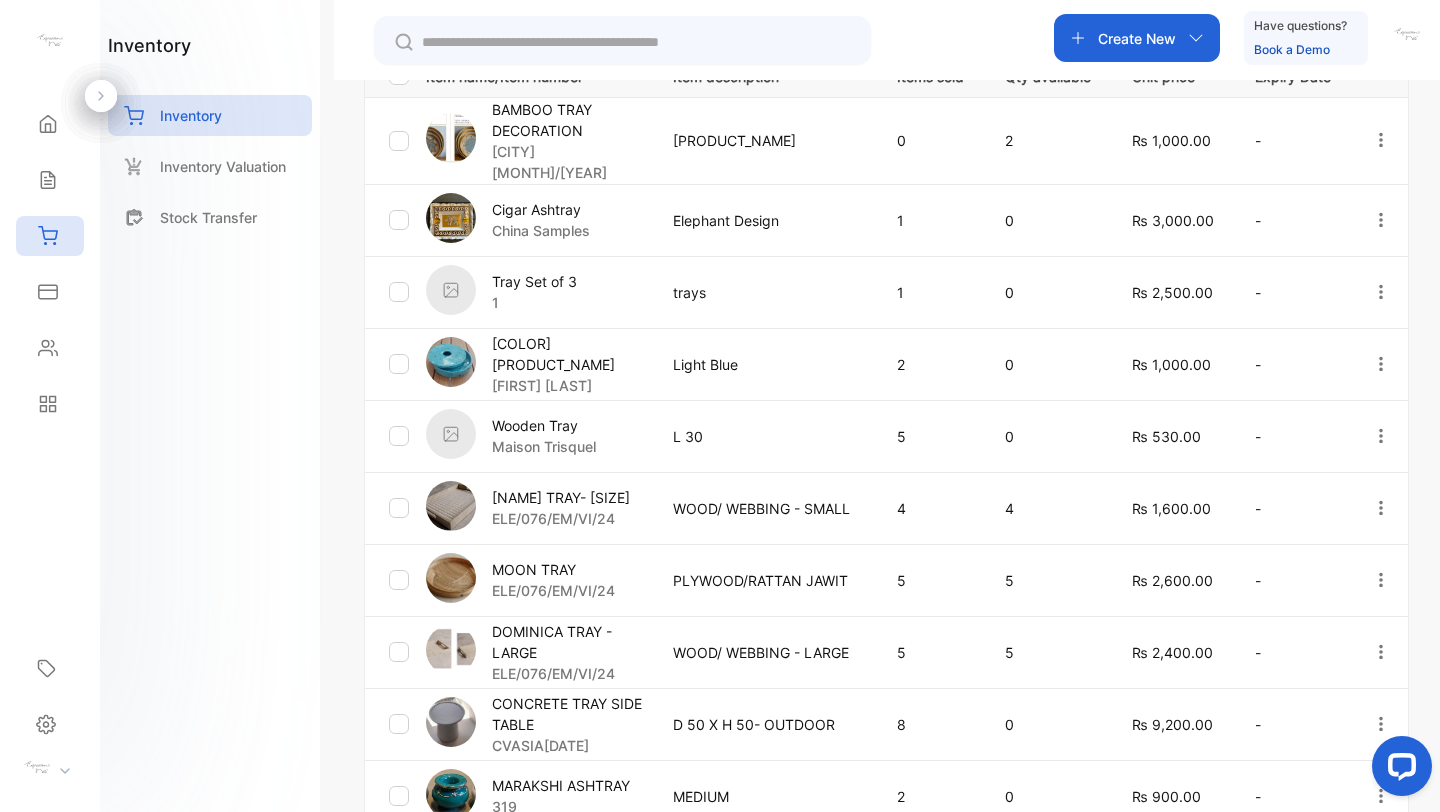 click on "CONCRETE TRAY SIDE TABLE" at bounding box center [570, 714] 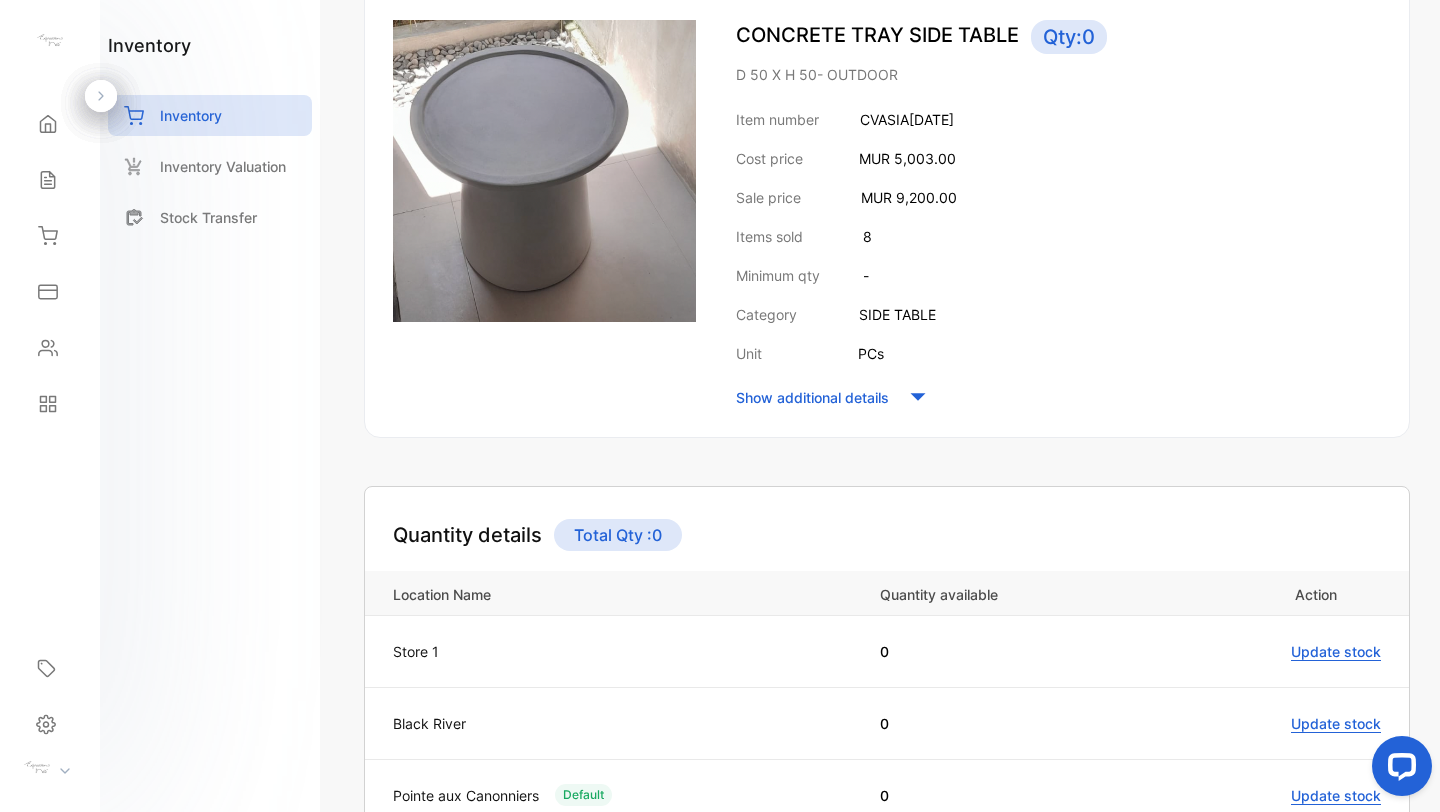 scroll, scrollTop: 210, scrollLeft: 0, axis: vertical 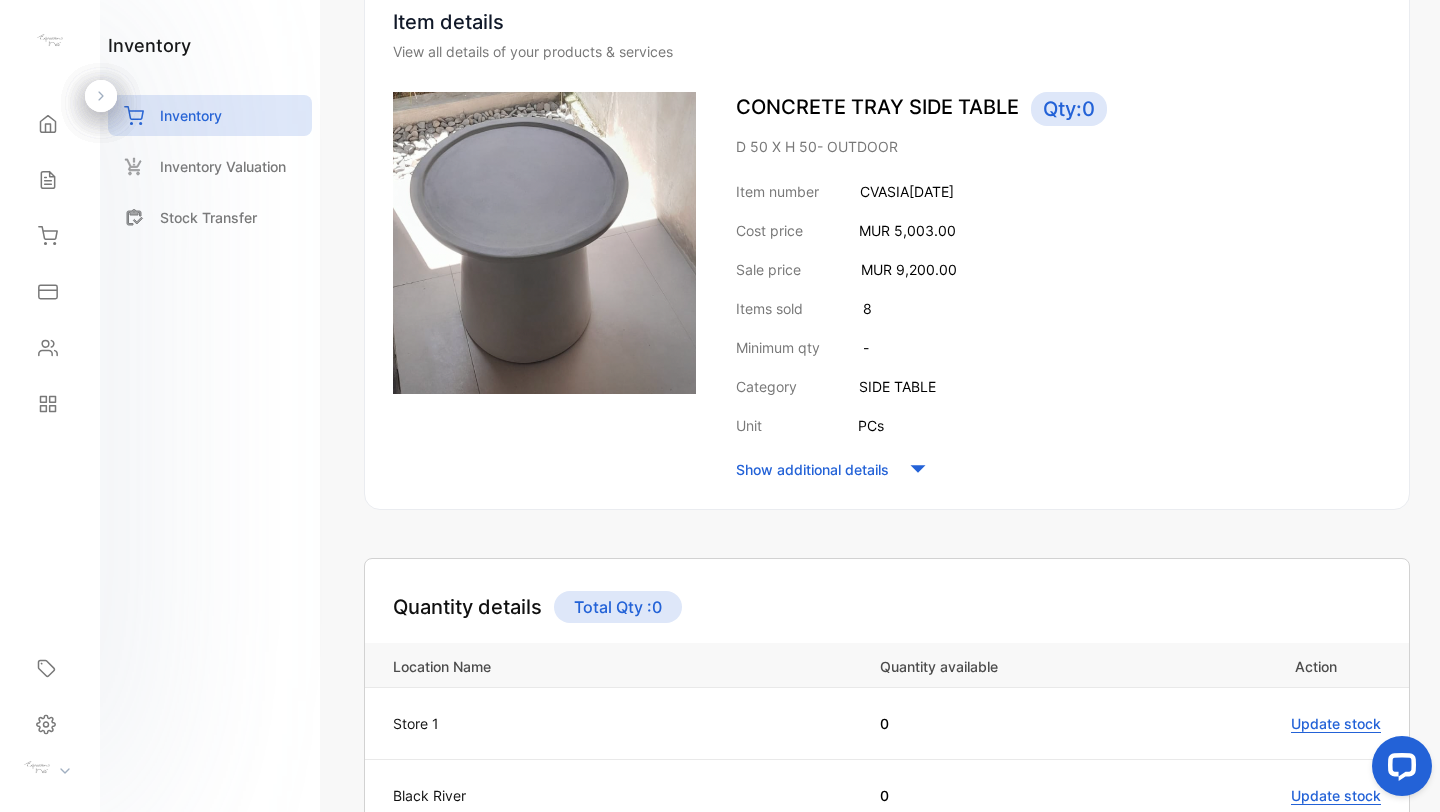 click on "SIDE TABLE" at bounding box center [897, 386] 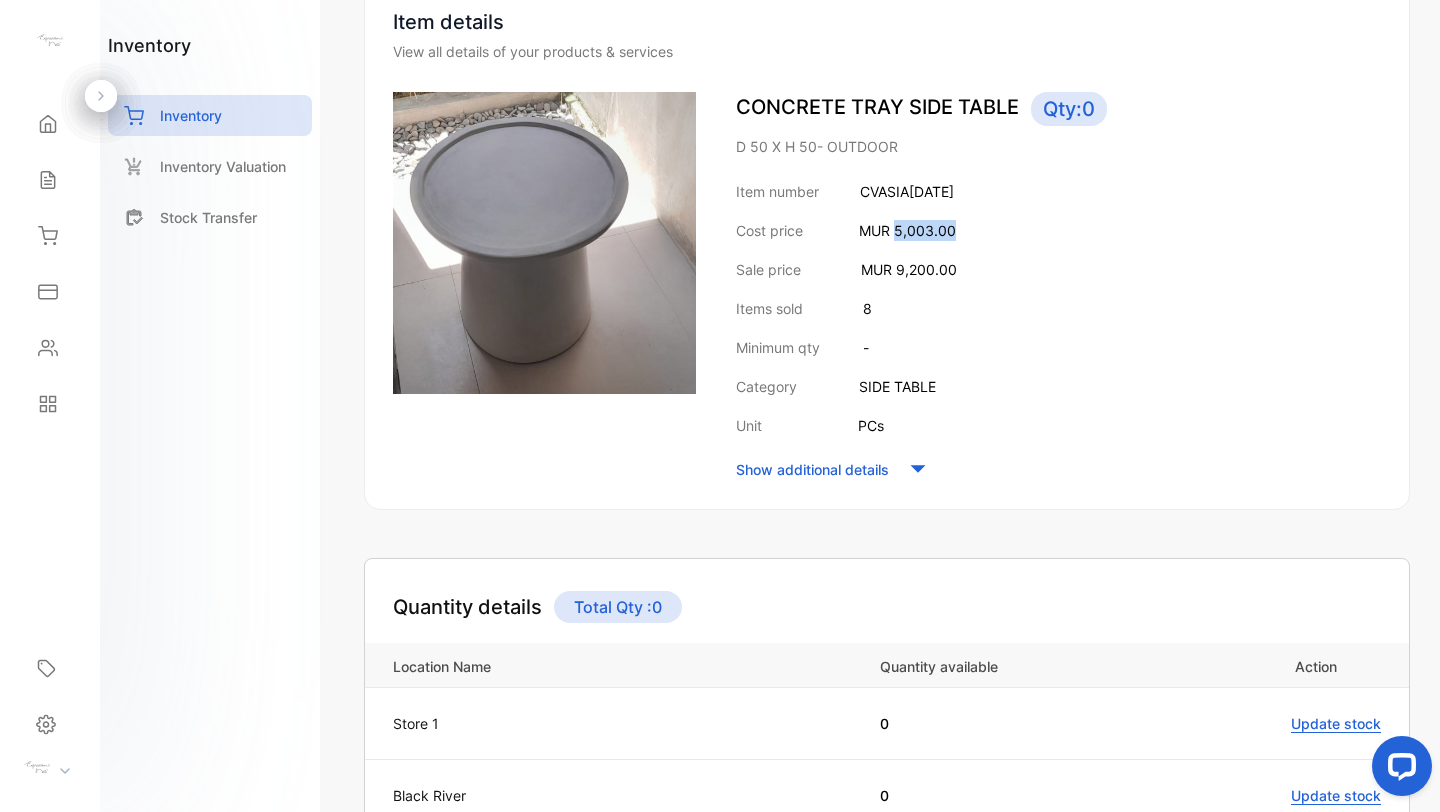 drag, startPoint x: 896, startPoint y: 227, endPoint x: 969, endPoint y: 226, distance: 73.00685 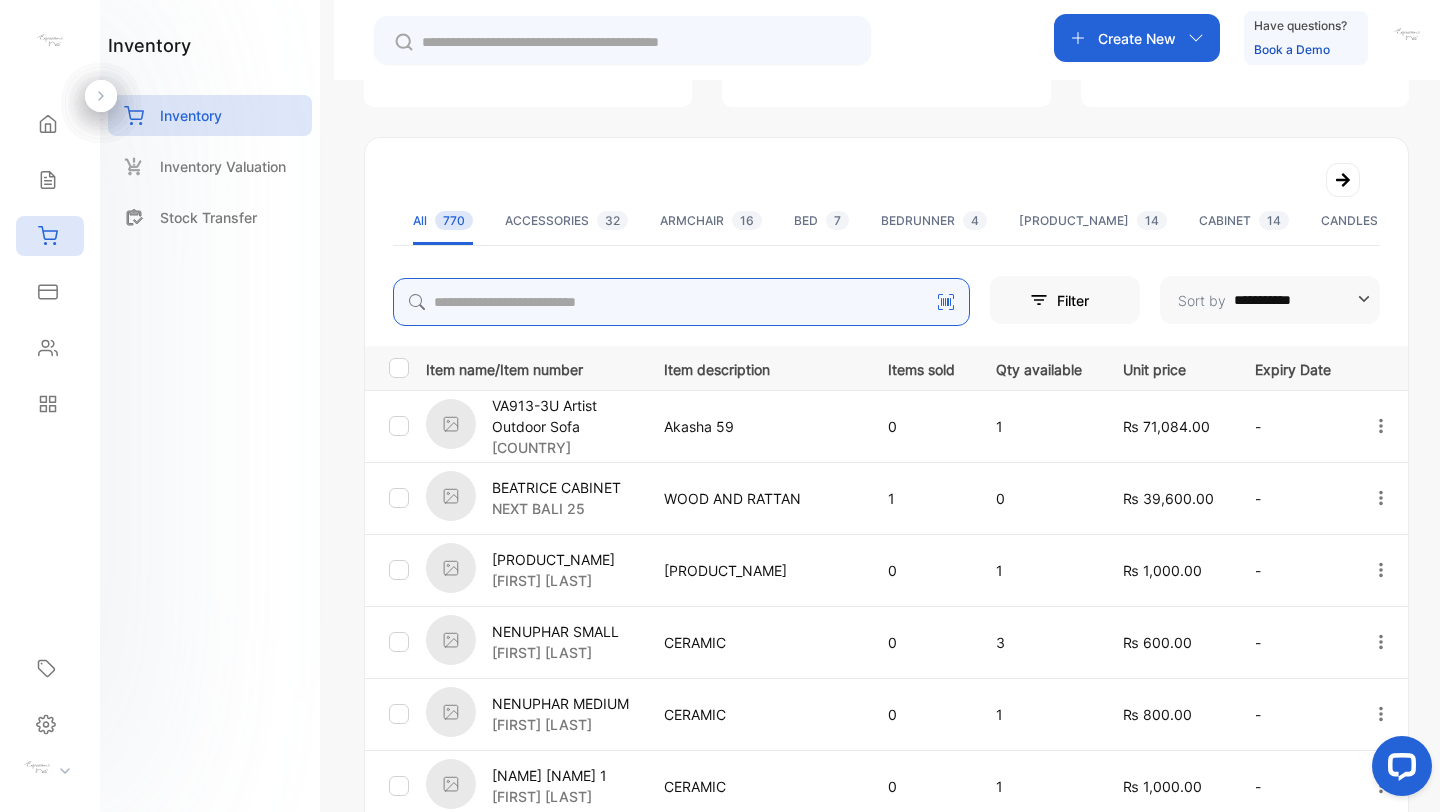 click at bounding box center [681, 302] 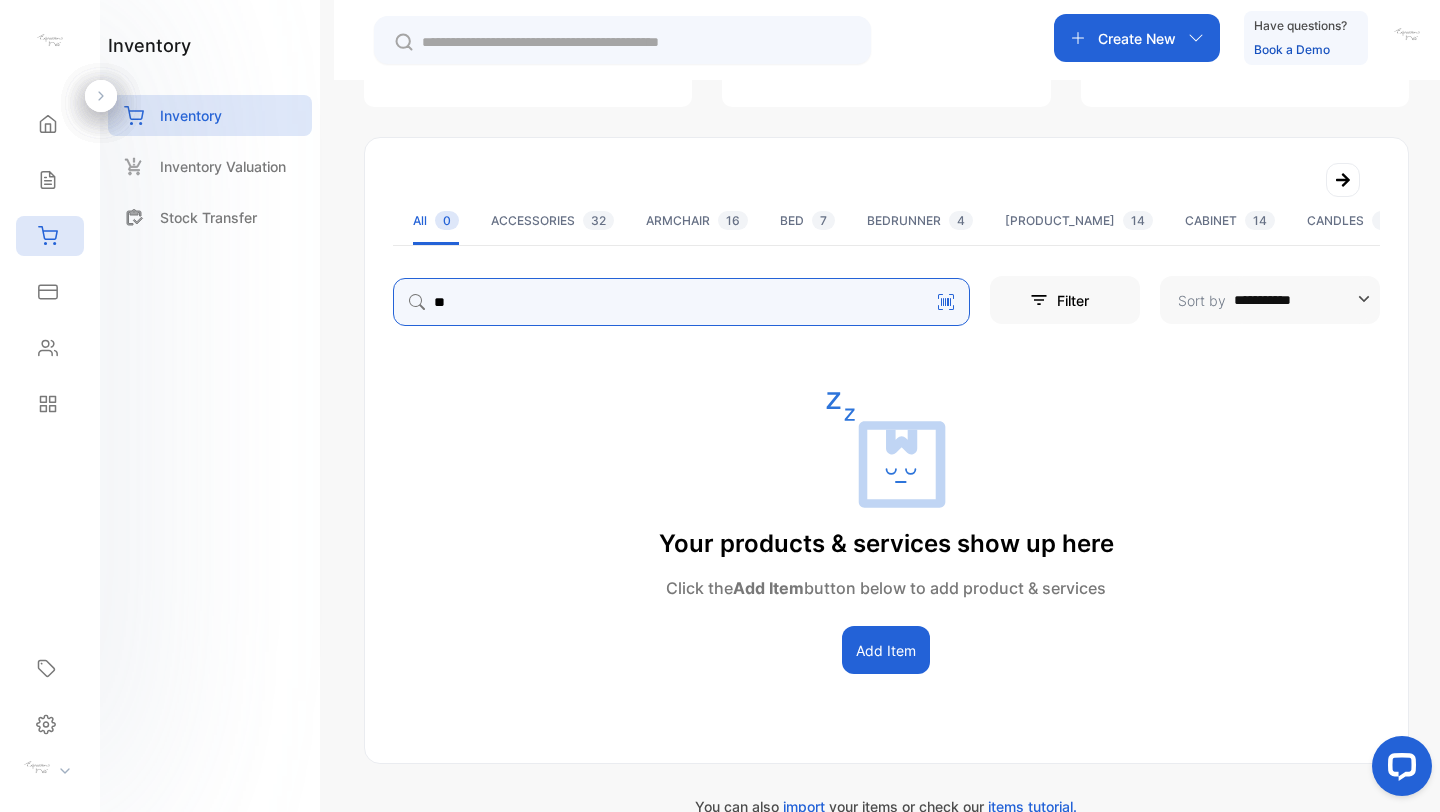 type on "*" 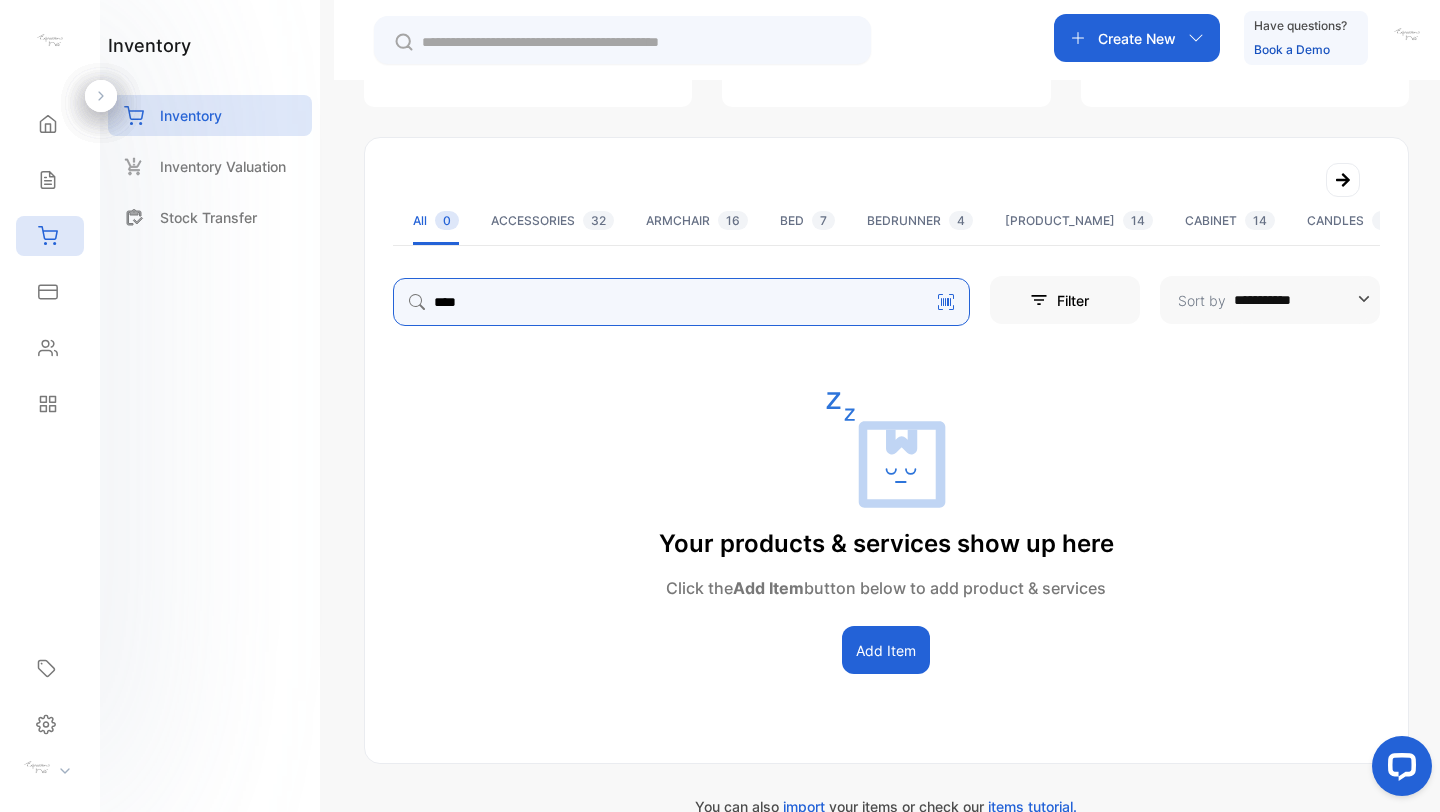 type on "****" 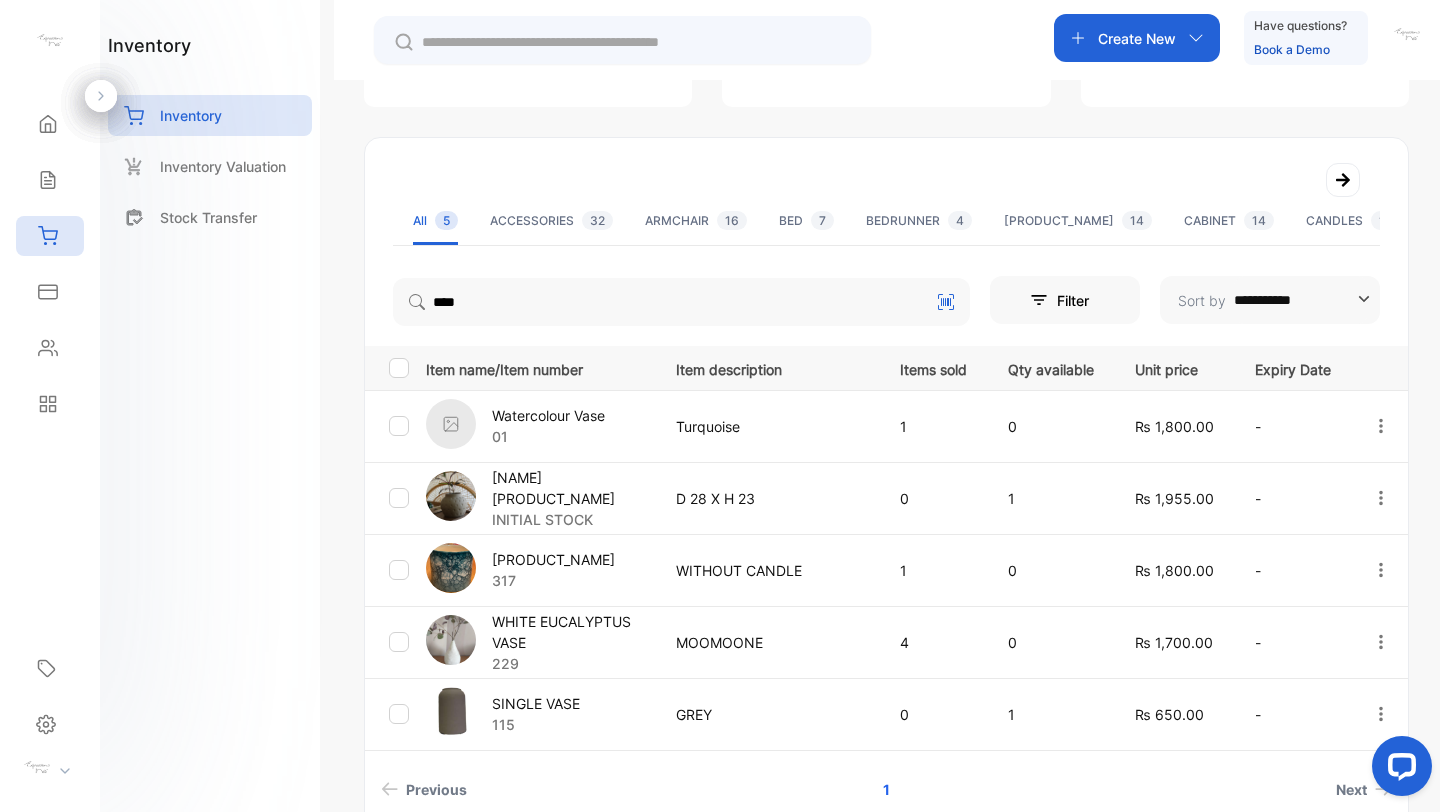 click on "[NAME] [PRODUCT_NAME]" at bounding box center (571, 488) 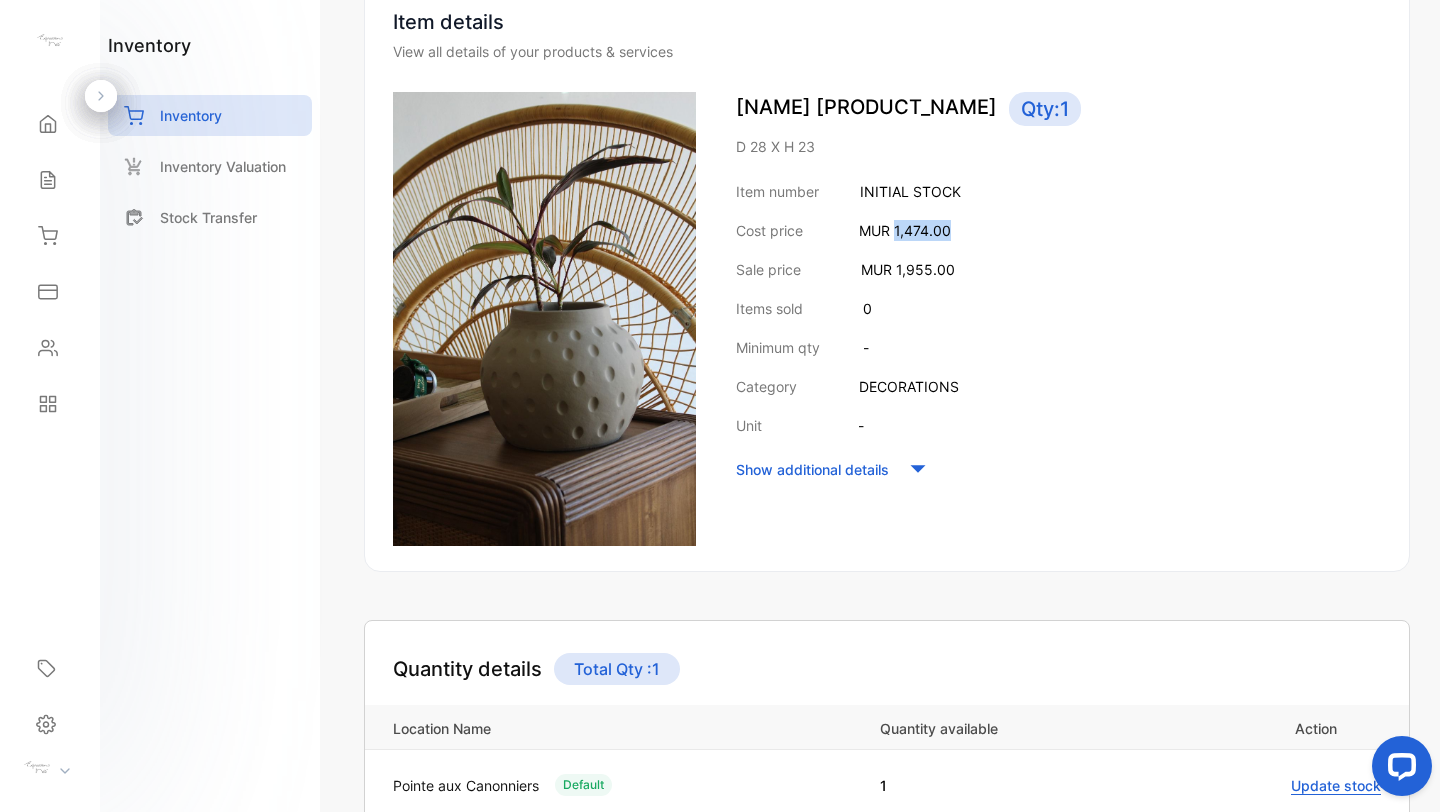 drag, startPoint x: 892, startPoint y: 225, endPoint x: 964, endPoint y: 231, distance: 72.249565 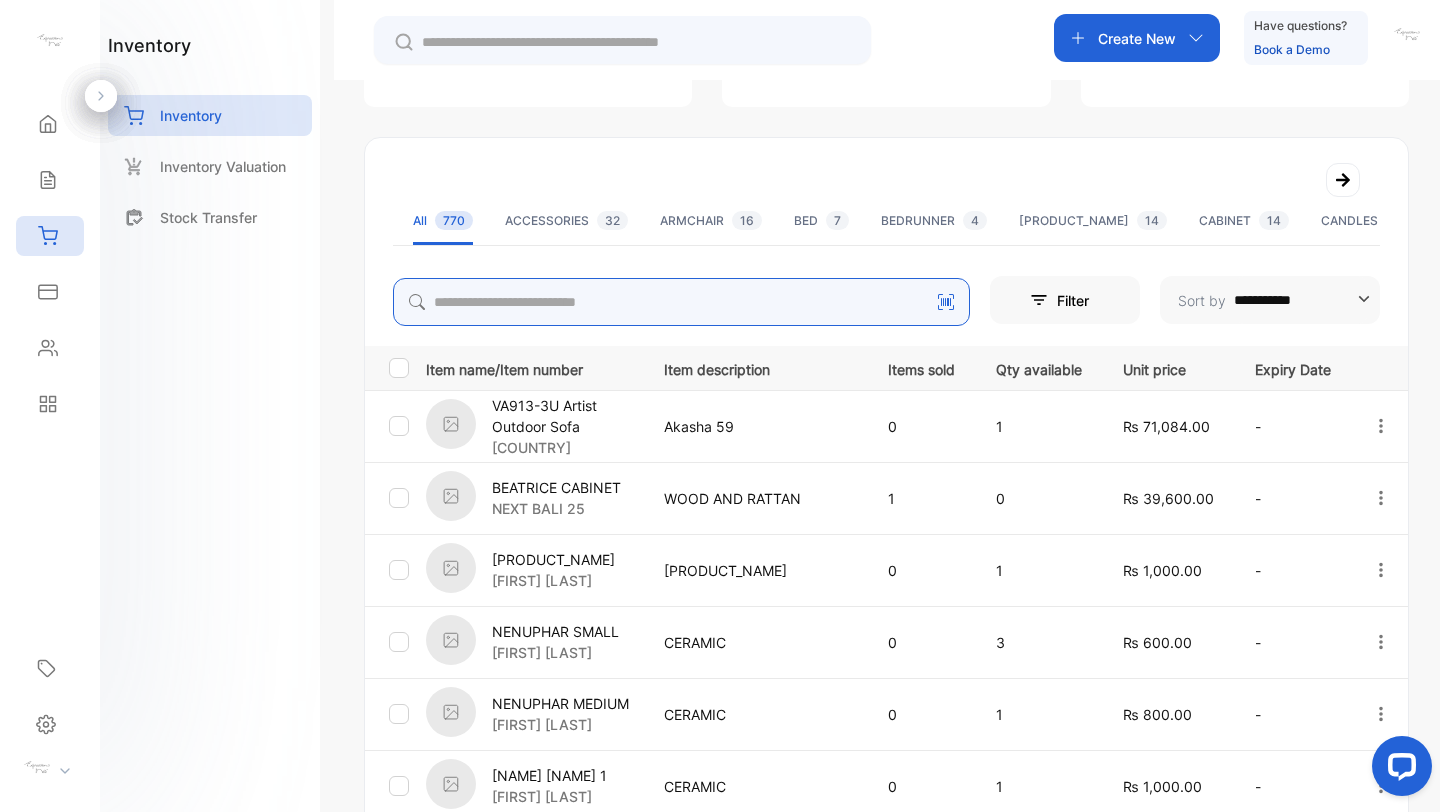 click at bounding box center (681, 302) 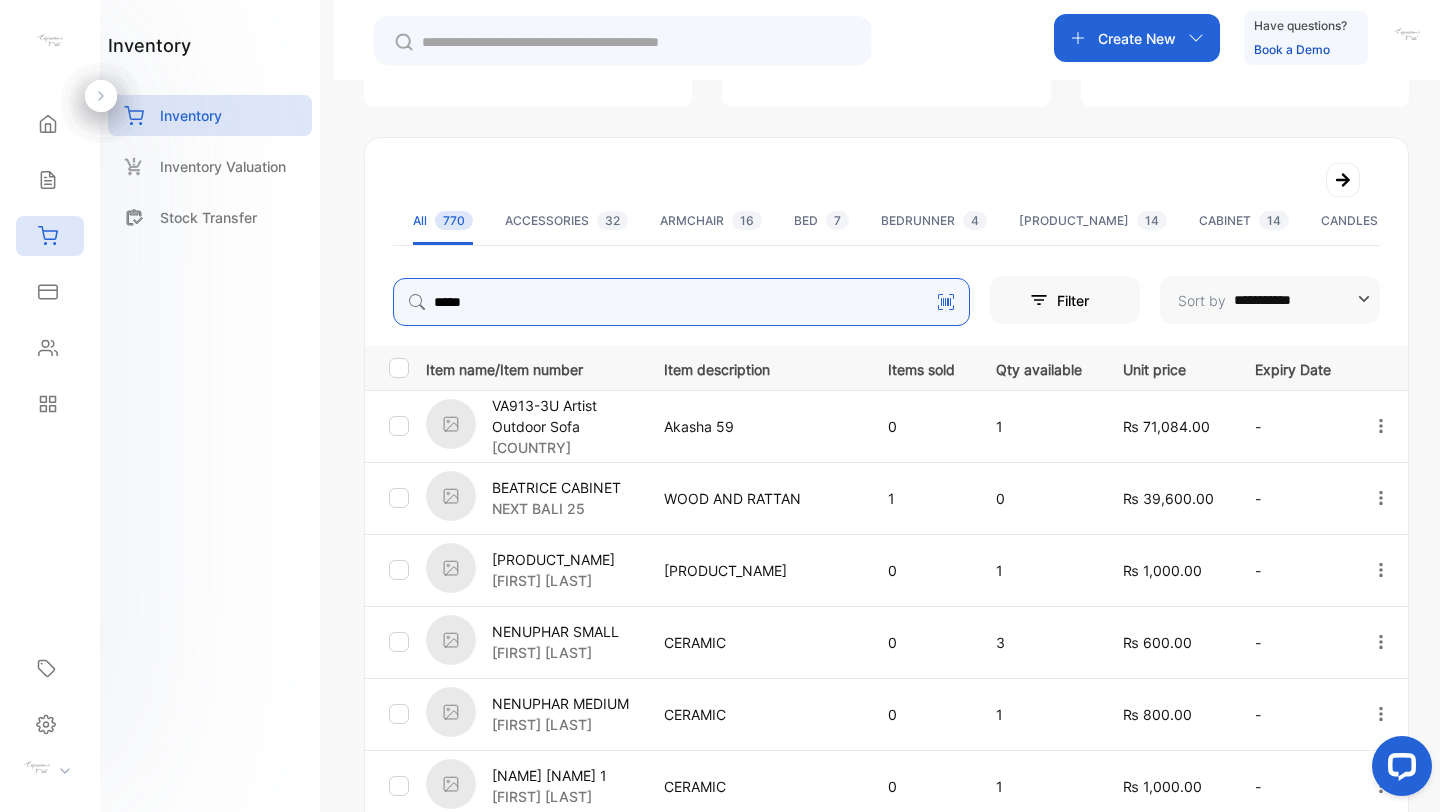 type on "*****" 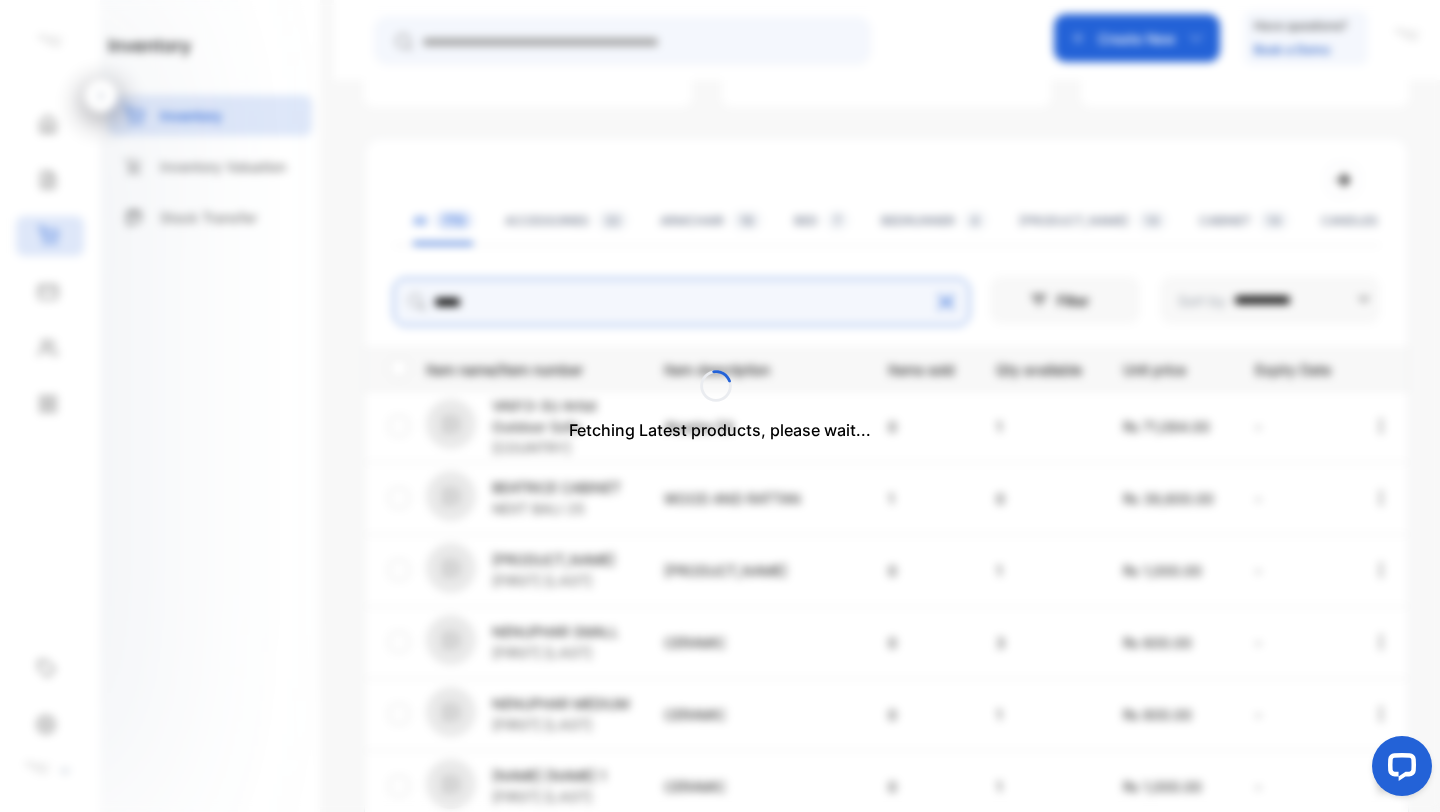 scroll, scrollTop: 100, scrollLeft: 0, axis: vertical 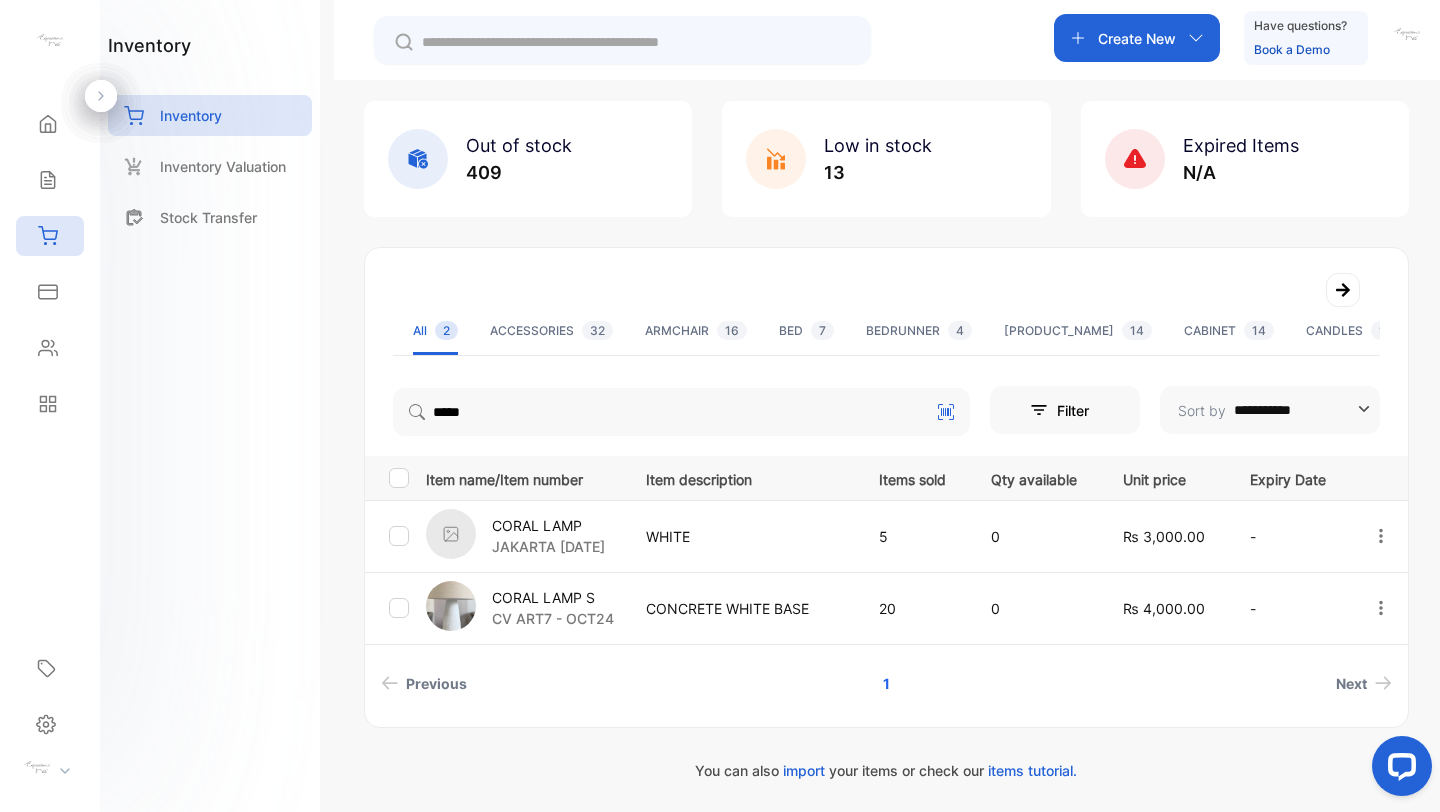 click on "JAKARTA [DATE]" at bounding box center (548, 546) 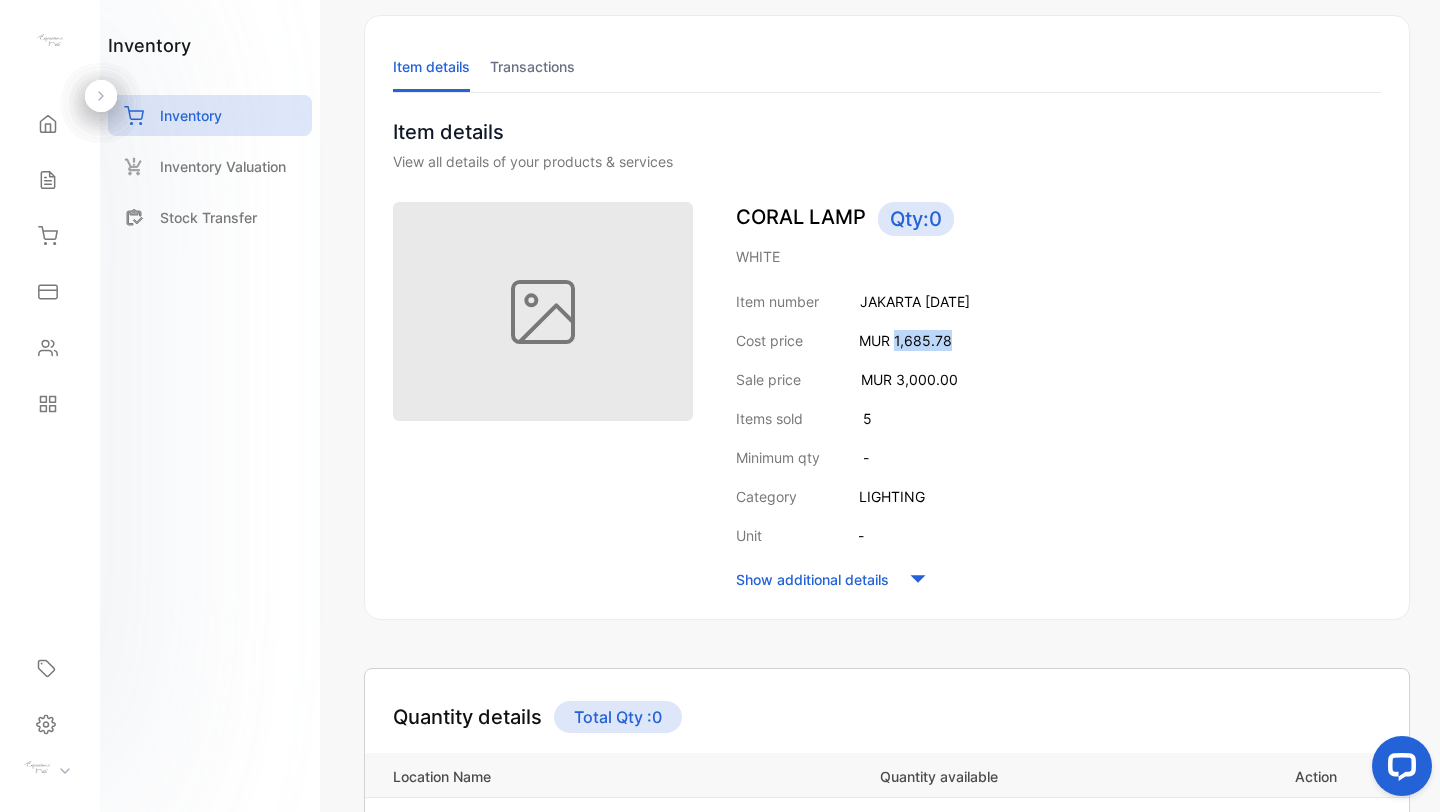 drag, startPoint x: 894, startPoint y: 341, endPoint x: 958, endPoint y: 339, distance: 64.03124 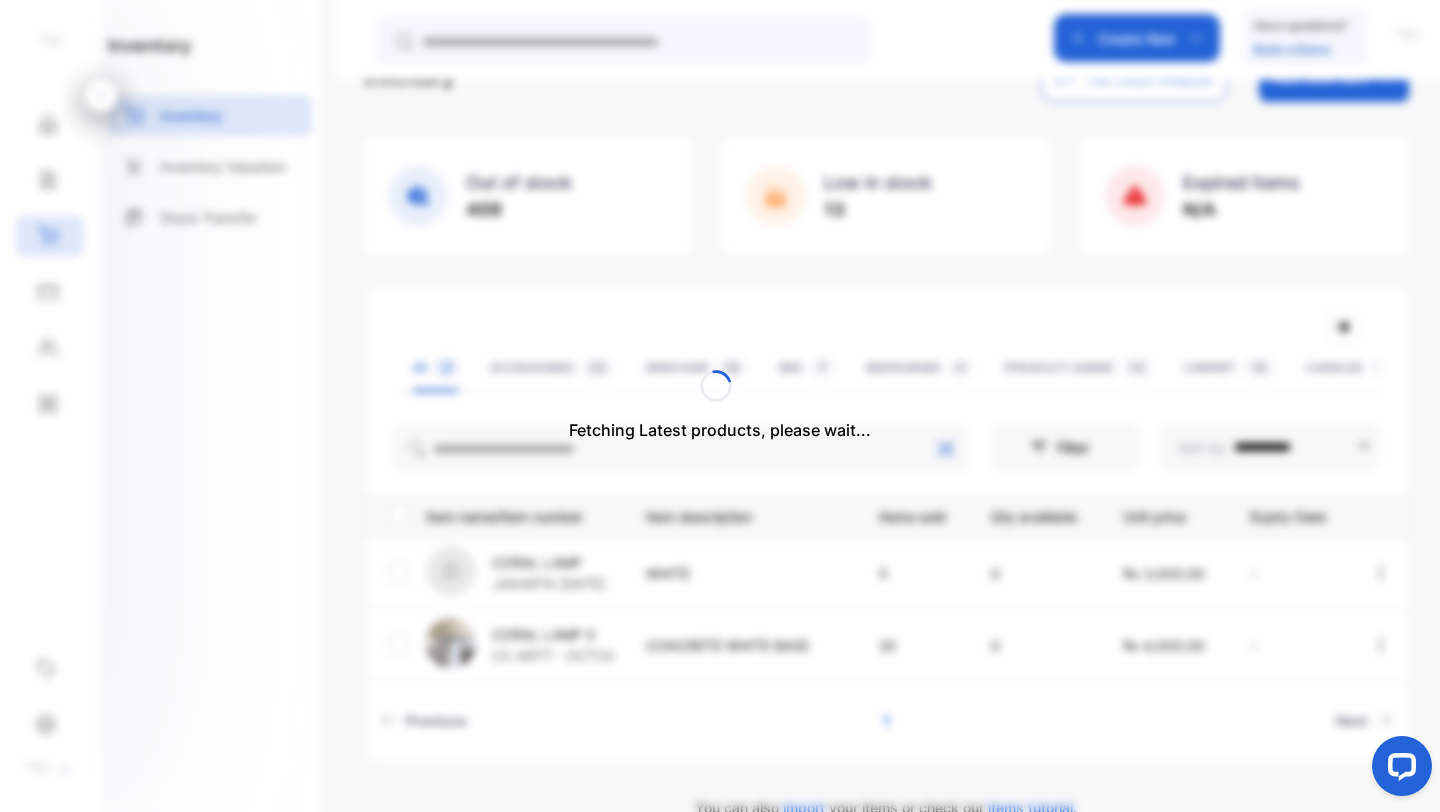 scroll, scrollTop: 100, scrollLeft: 0, axis: vertical 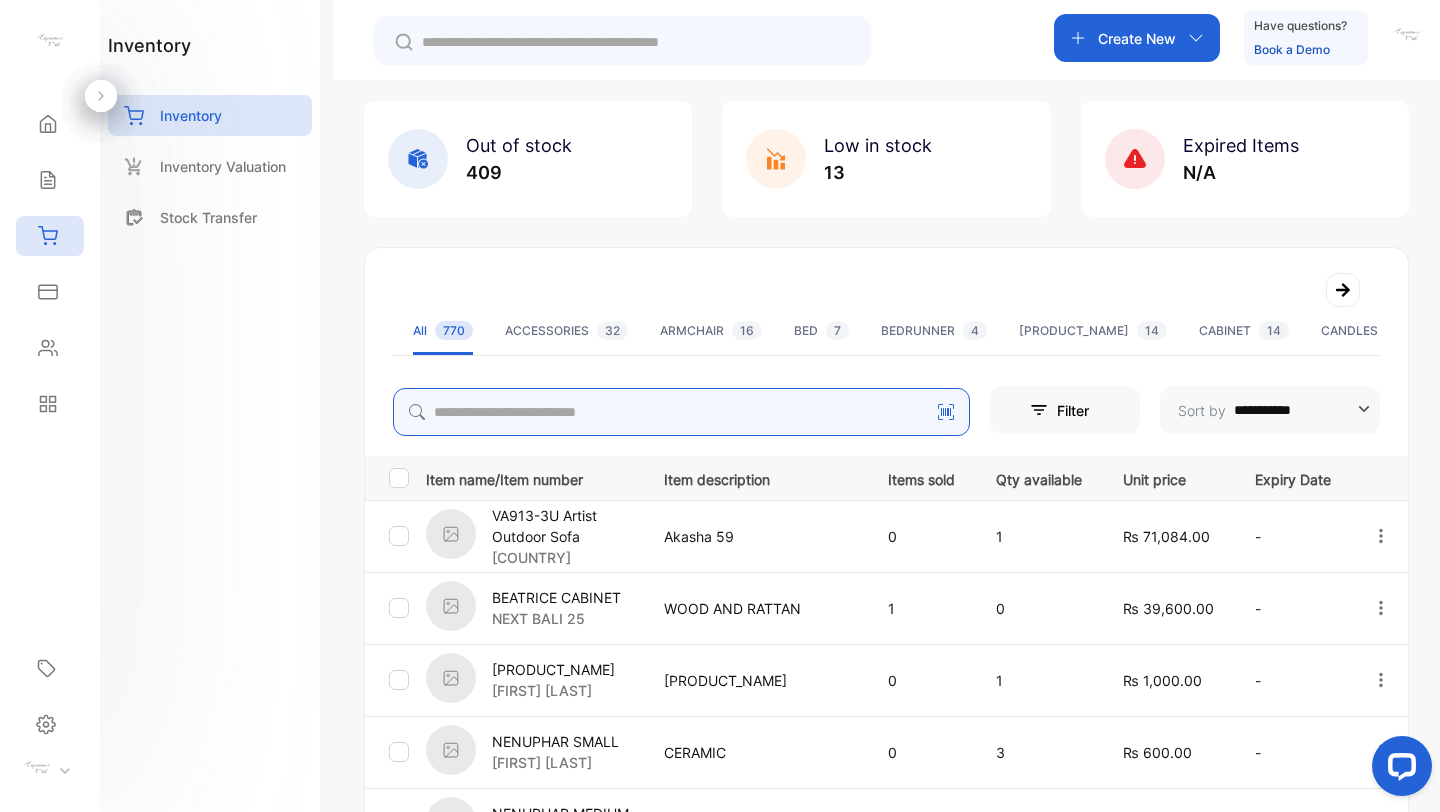 click at bounding box center [681, 412] 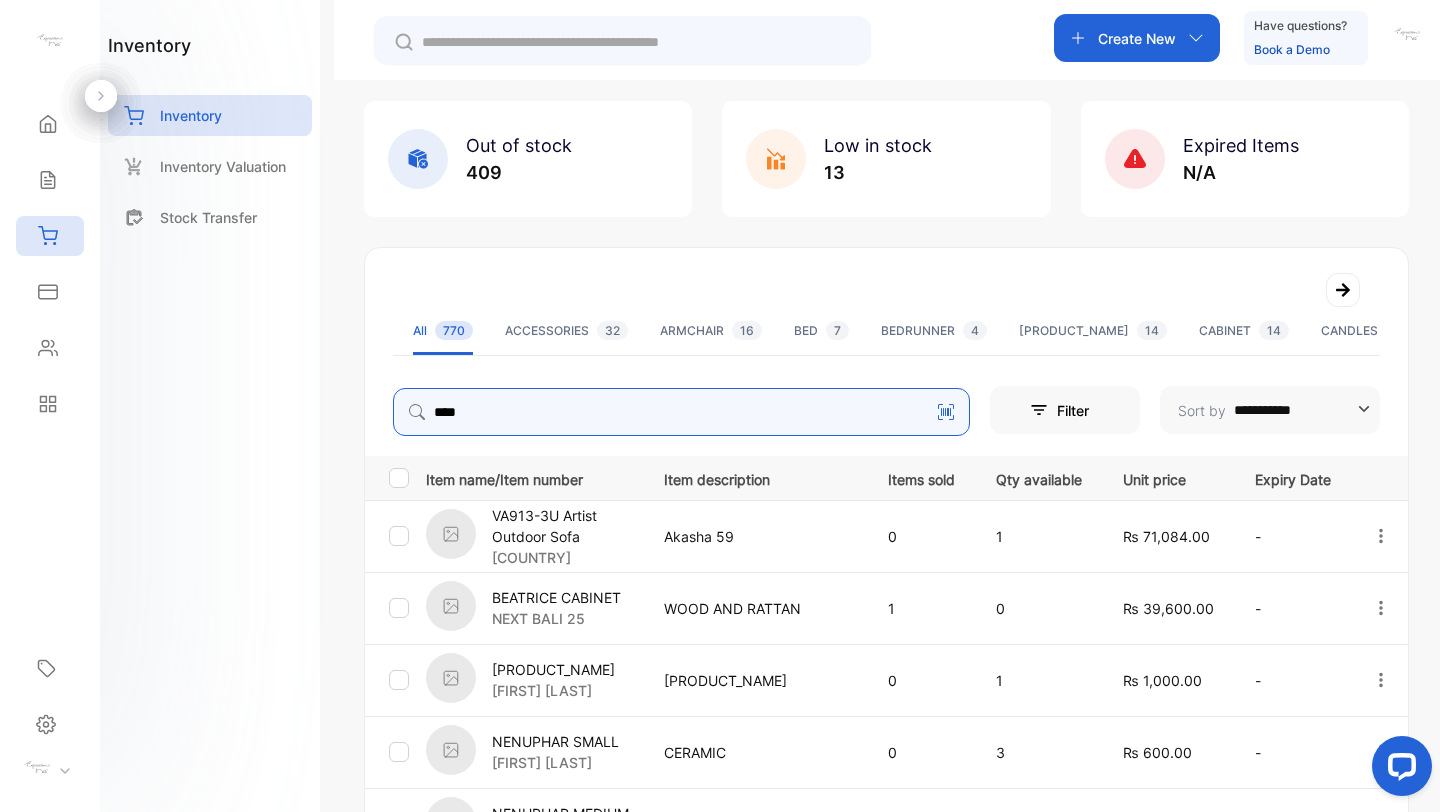 type on "****" 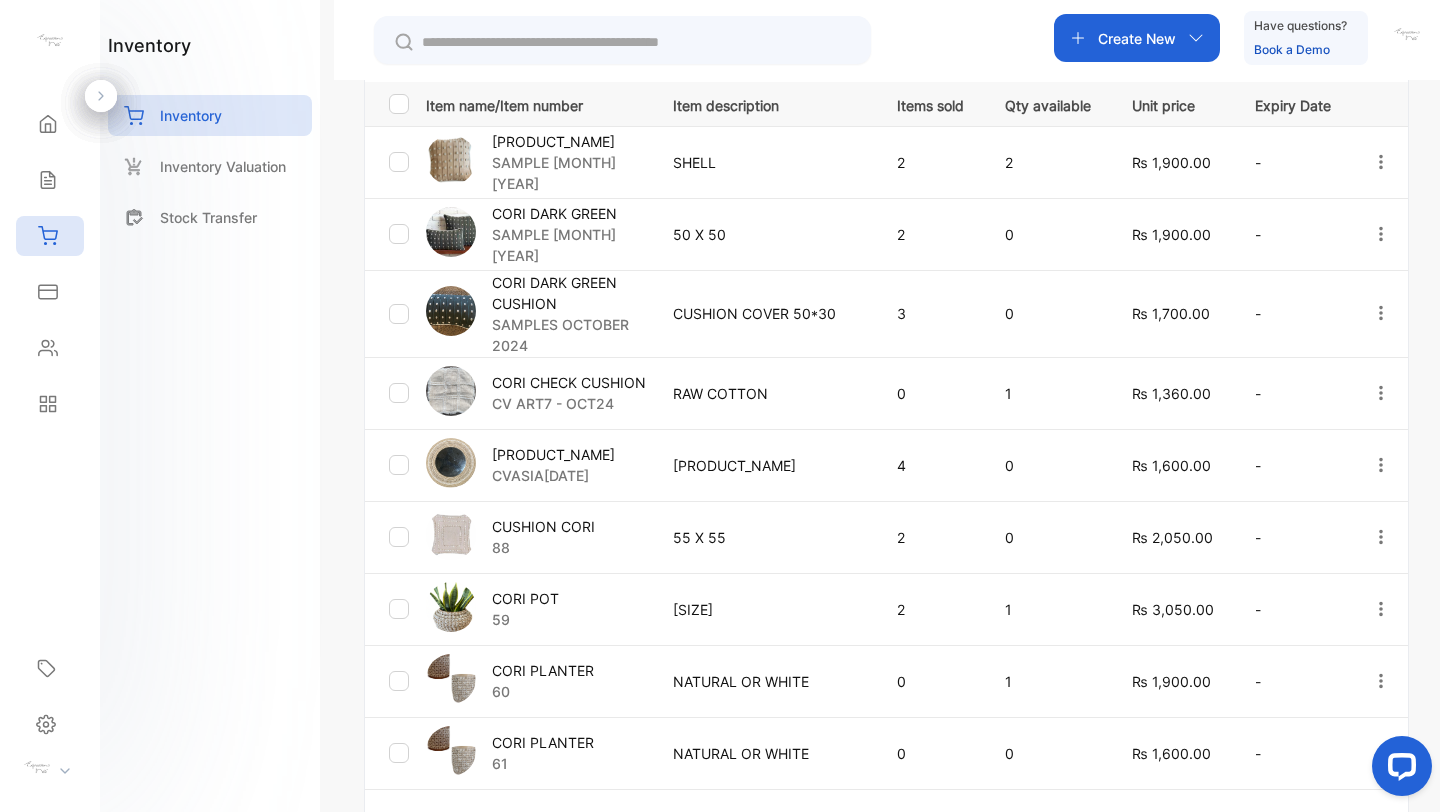 scroll, scrollTop: 513, scrollLeft: 0, axis: vertical 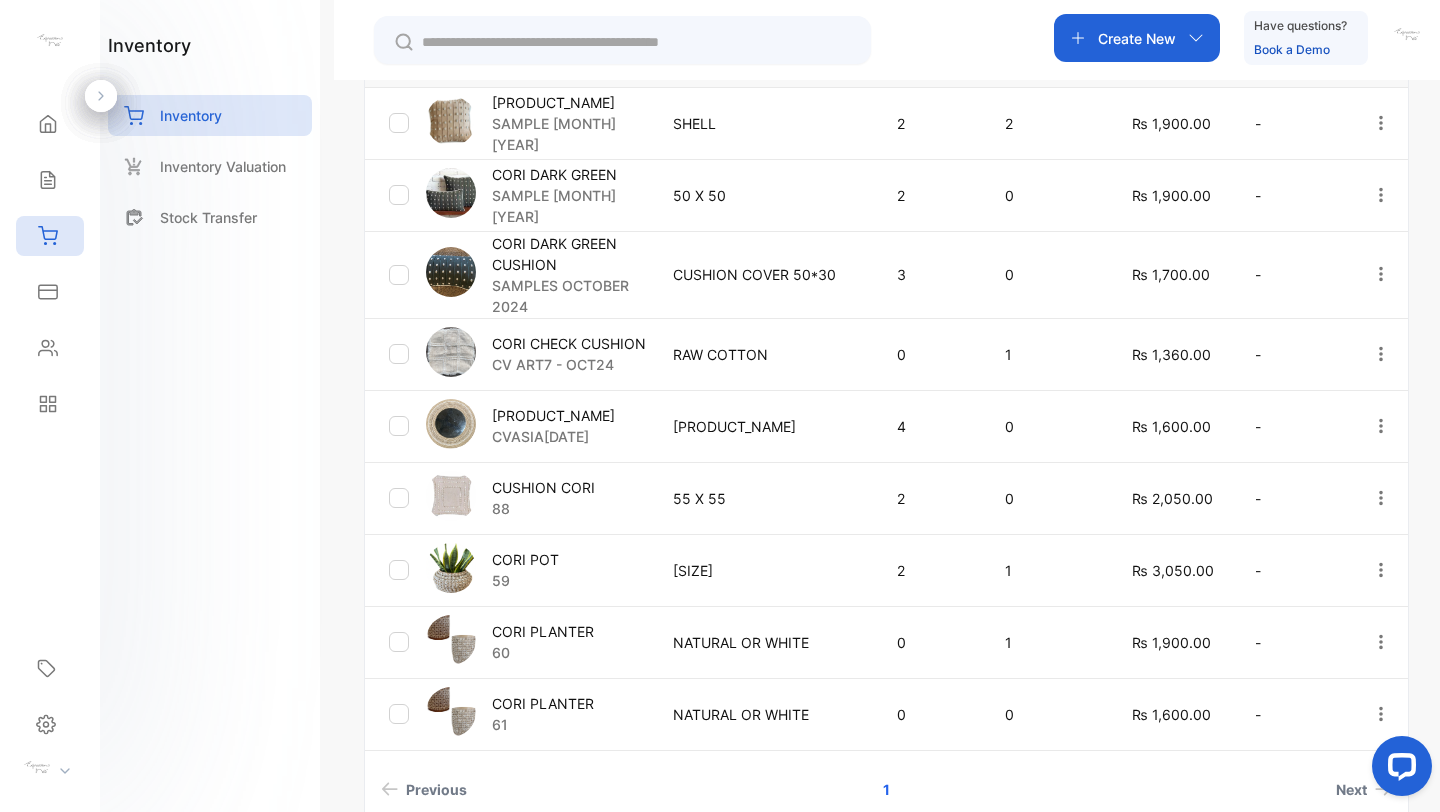 click on "CORI PLANTER" at bounding box center (543, 631) 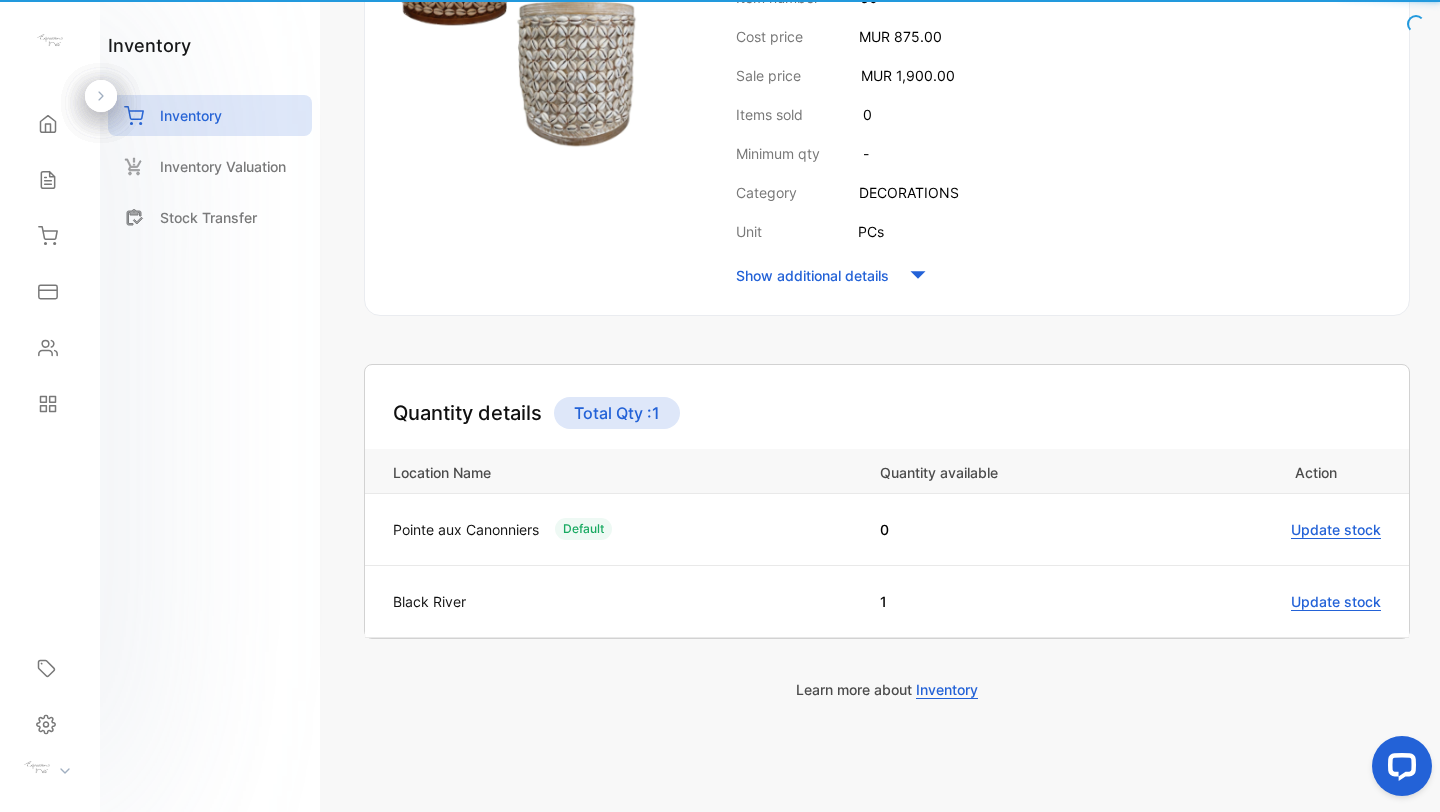 scroll, scrollTop: 403, scrollLeft: 0, axis: vertical 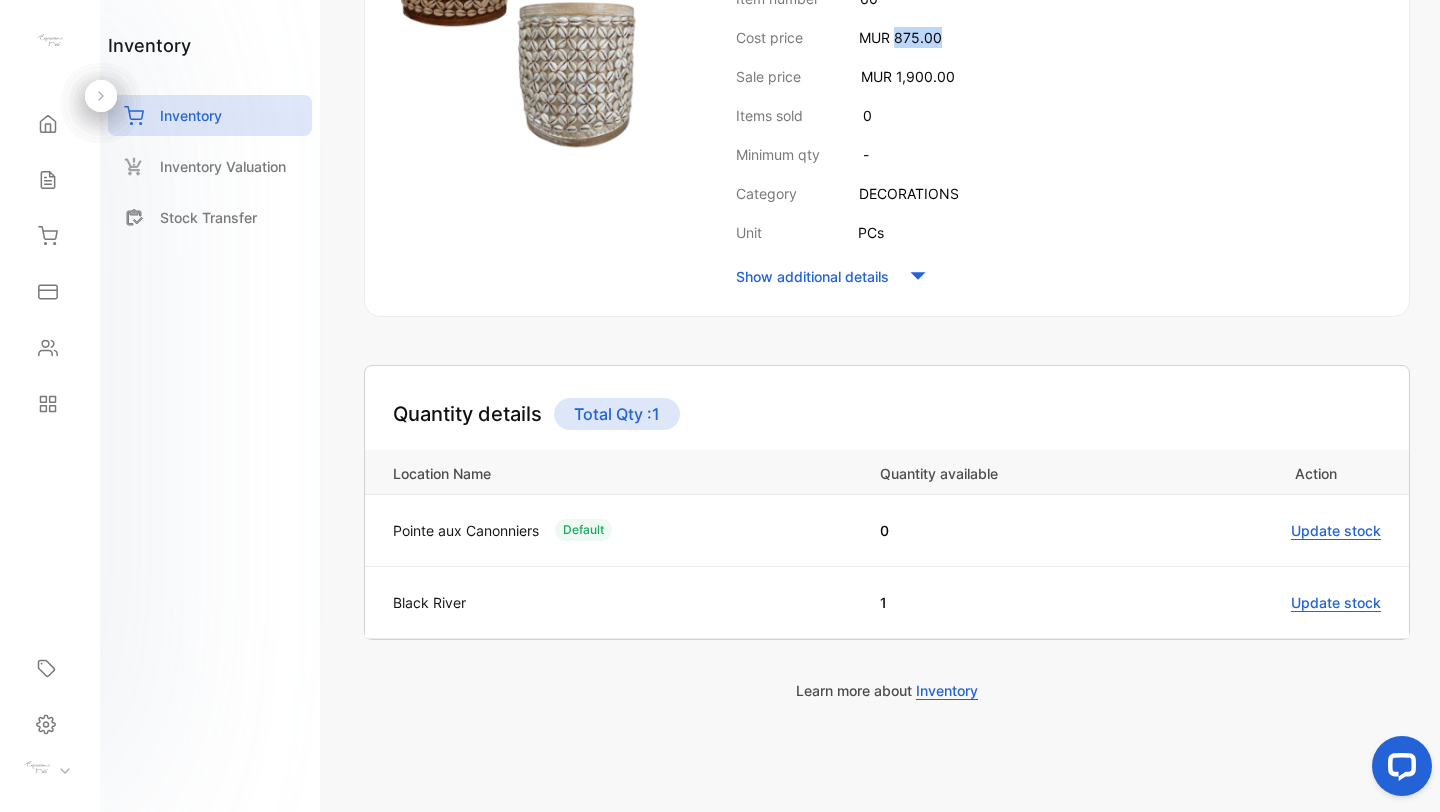 drag, startPoint x: 895, startPoint y: 37, endPoint x: 950, endPoint y: 29, distance: 55.578773 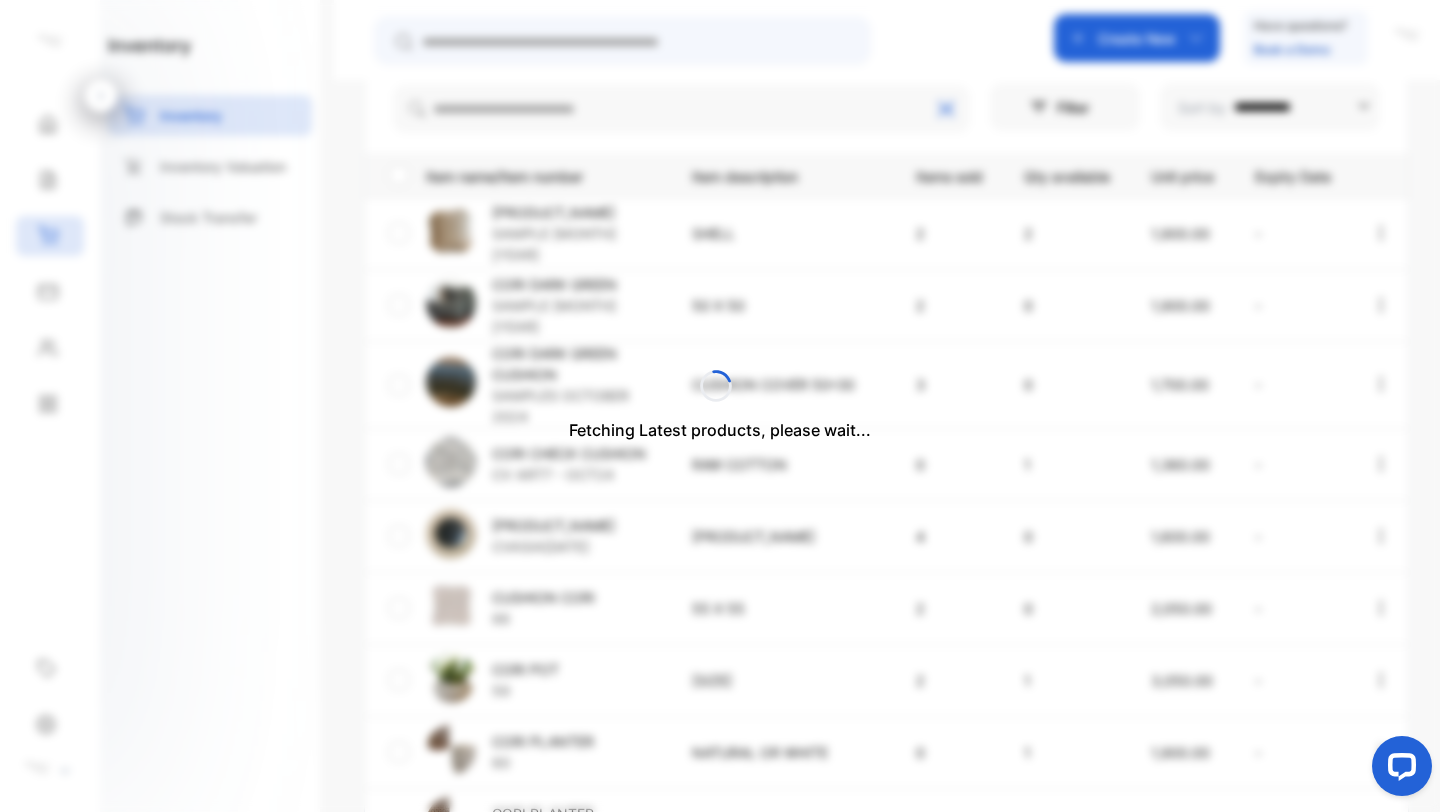 click on "Fetching Latest products, please wait..." at bounding box center [720, 406] 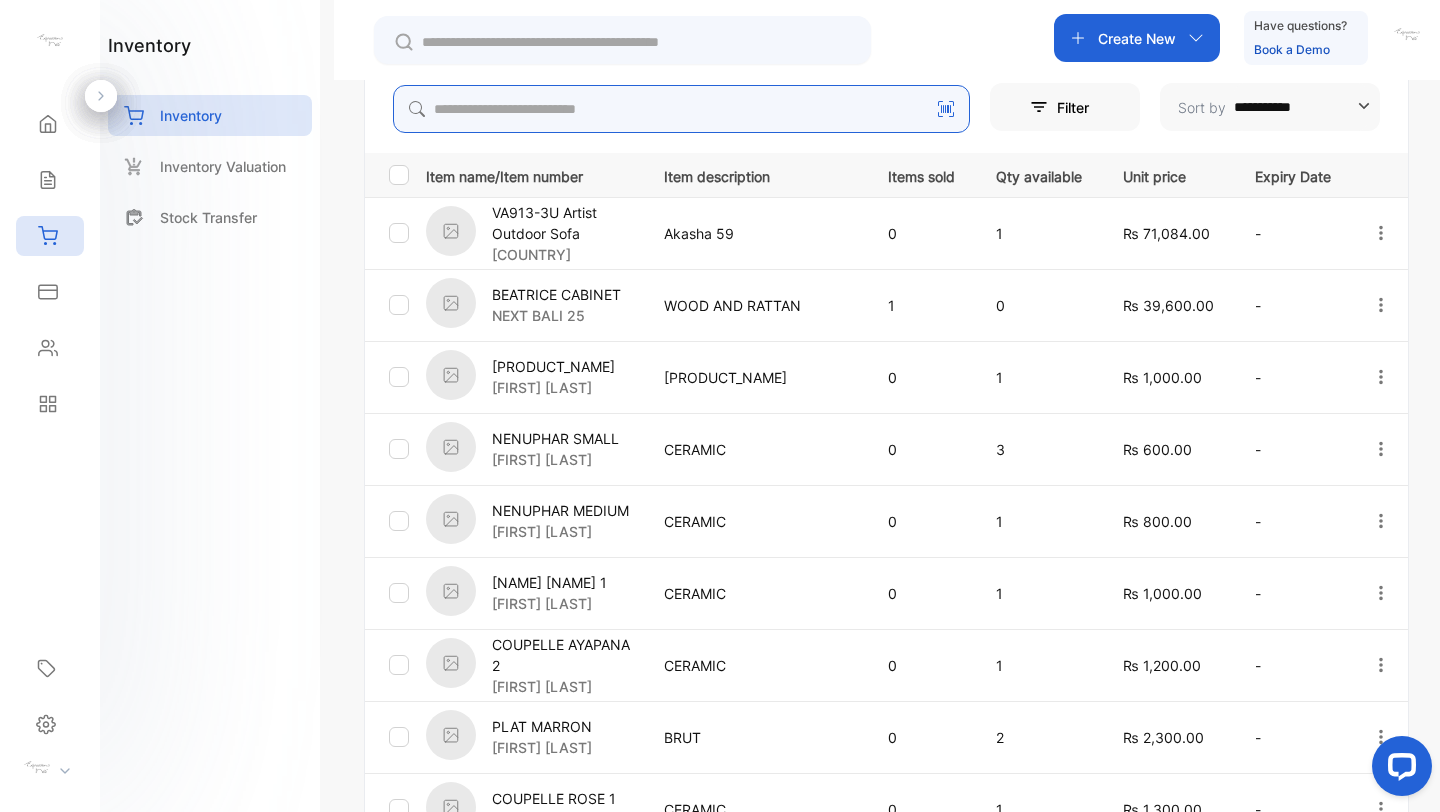 click at bounding box center [681, 109] 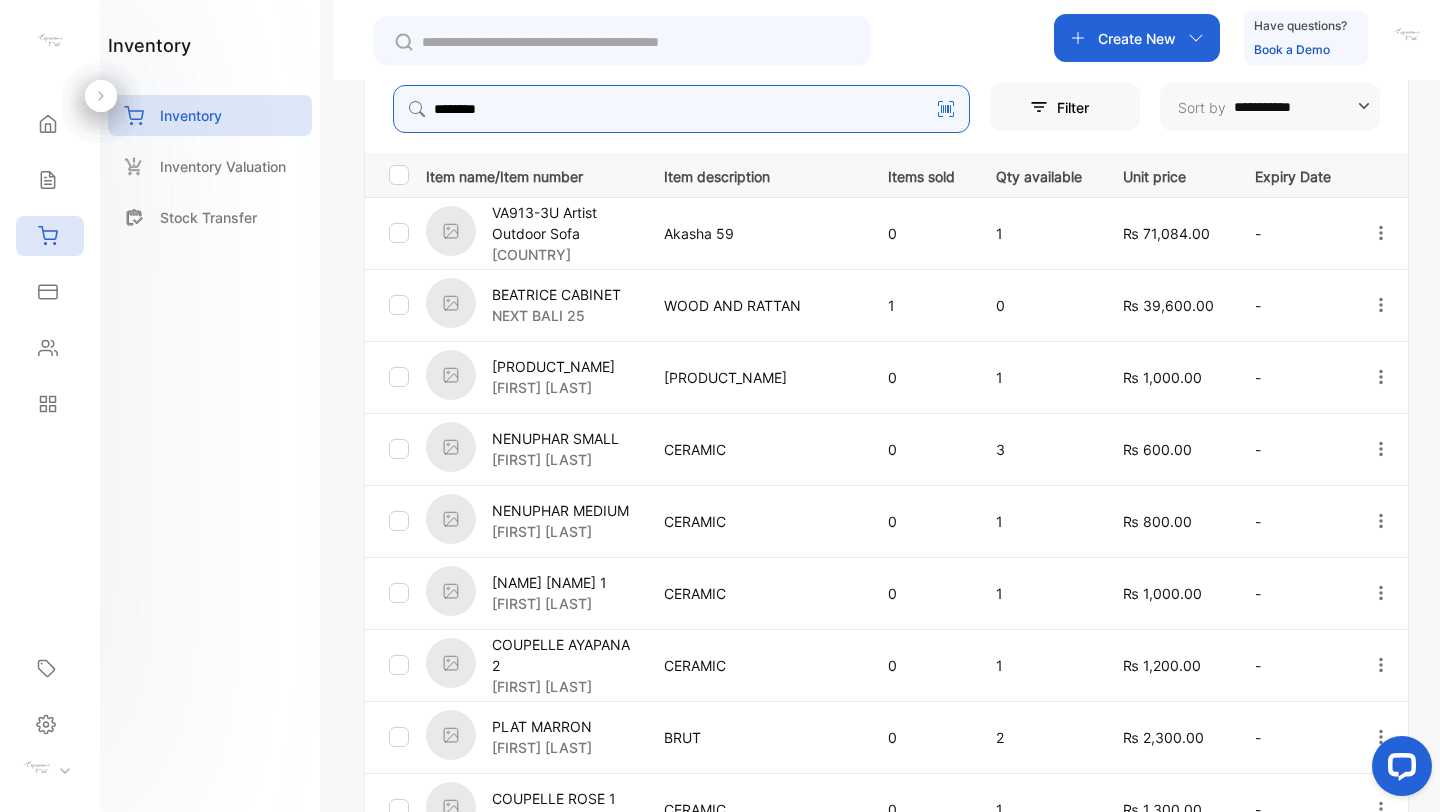 type on "********" 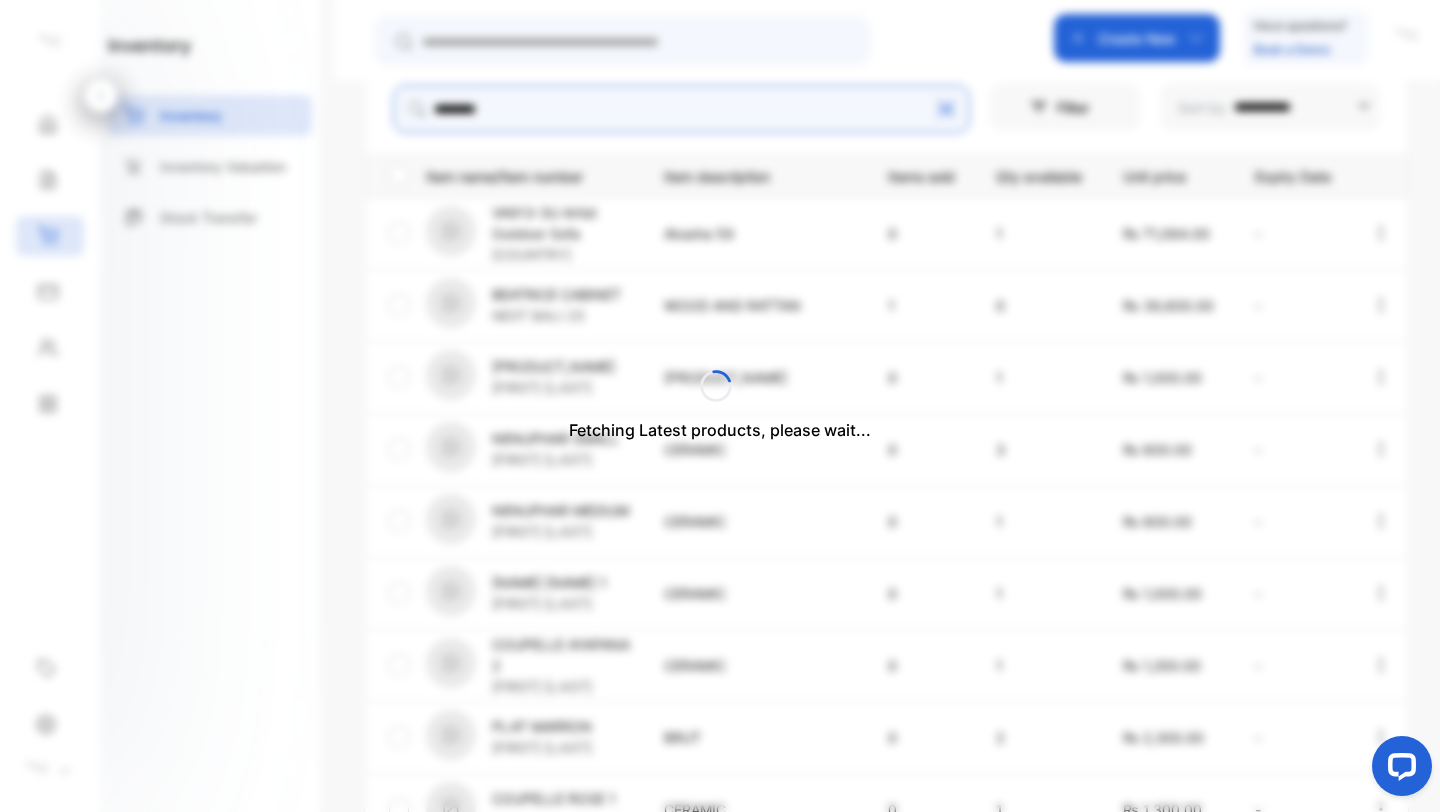 scroll, scrollTop: 28, scrollLeft: 0, axis: vertical 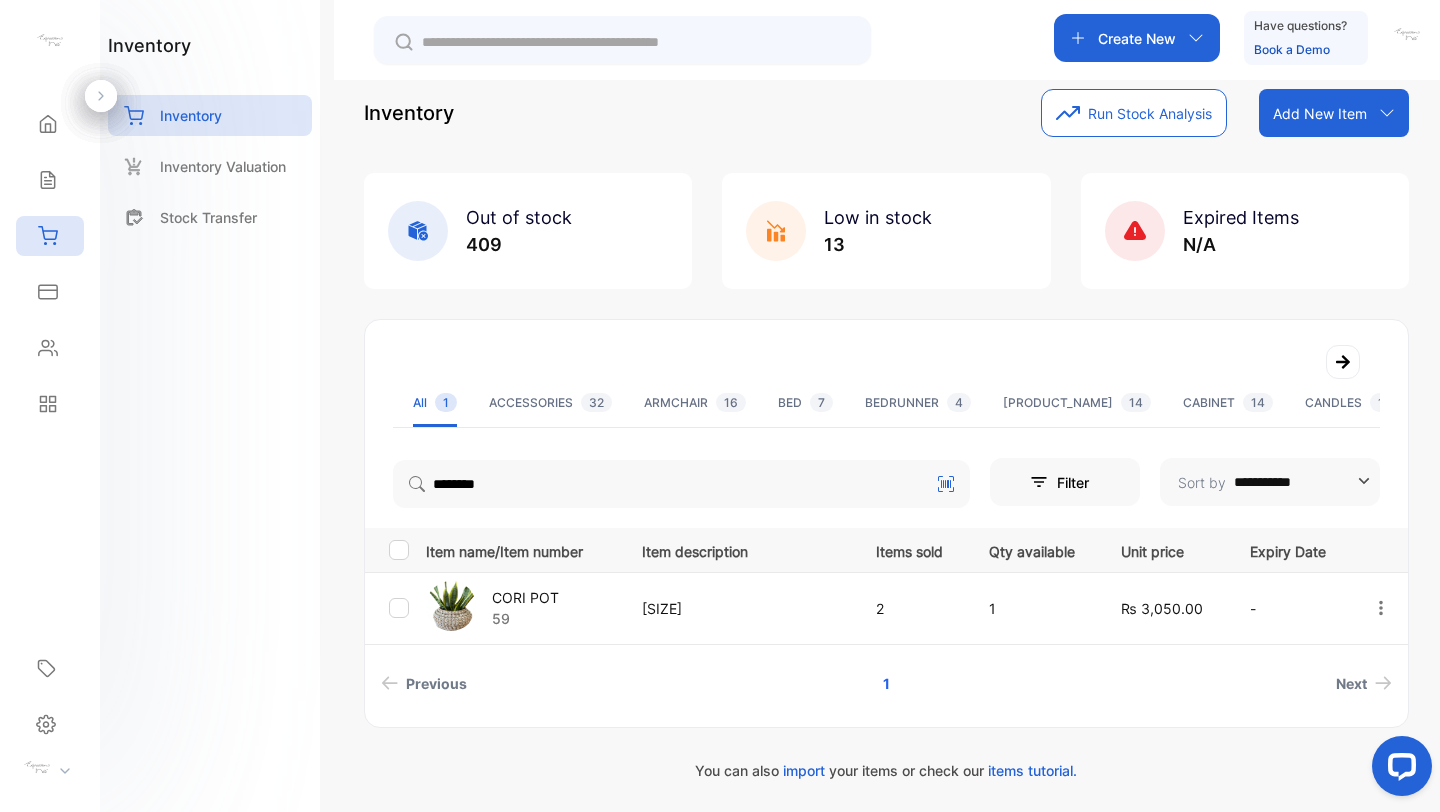 click on "59" at bounding box center [525, 618] 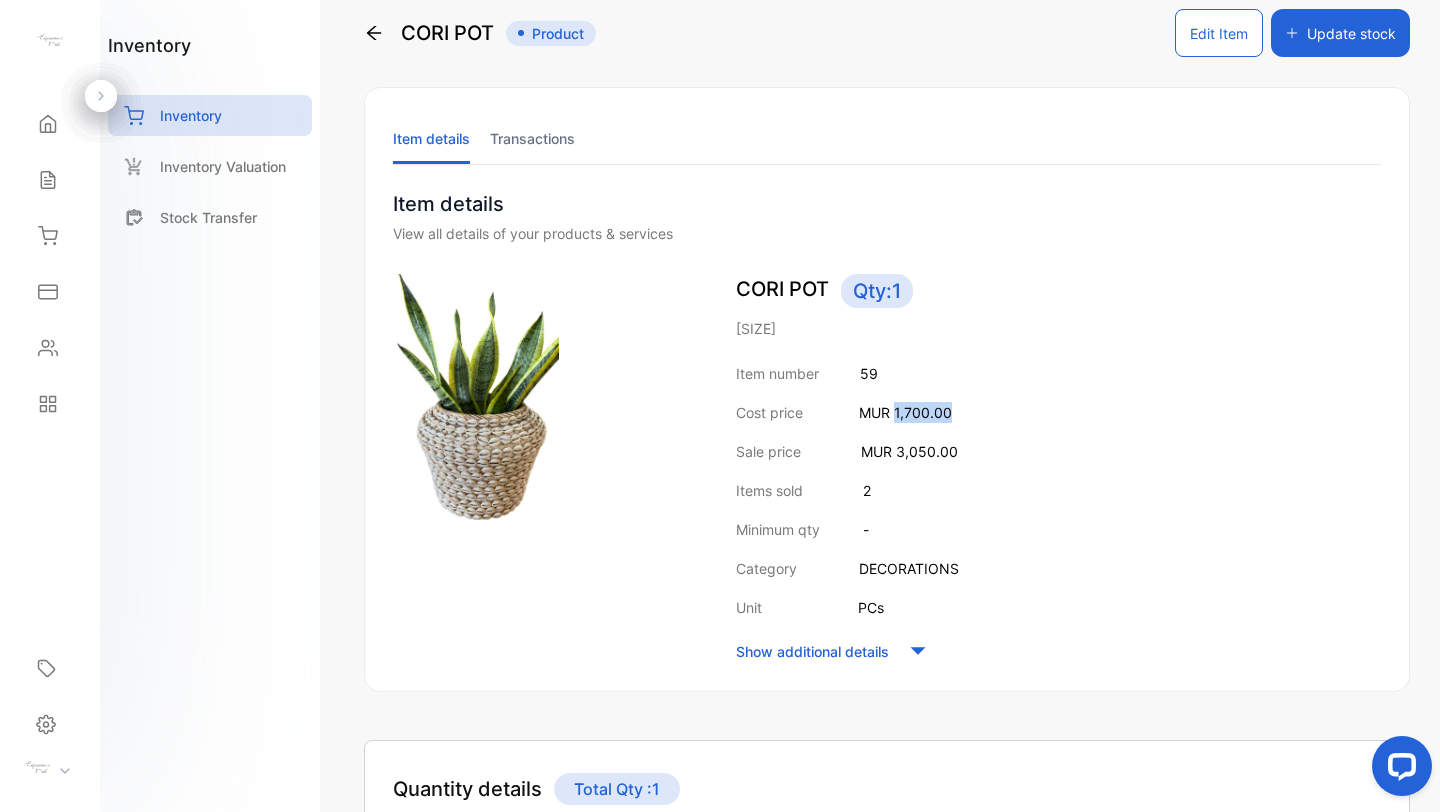 drag, startPoint x: 893, startPoint y: 414, endPoint x: 988, endPoint y: 407, distance: 95.257545 